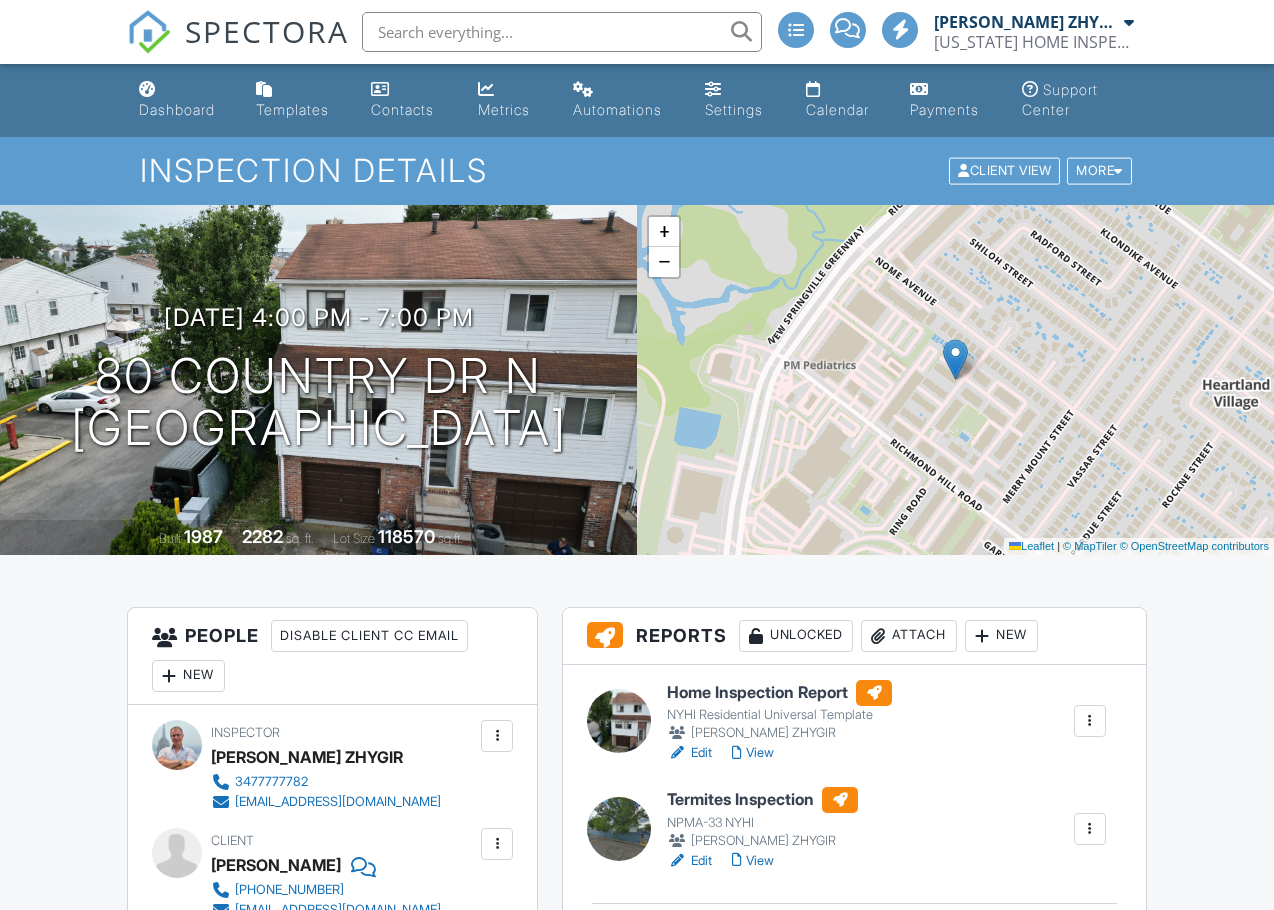 scroll, scrollTop: 0, scrollLeft: 0, axis: both 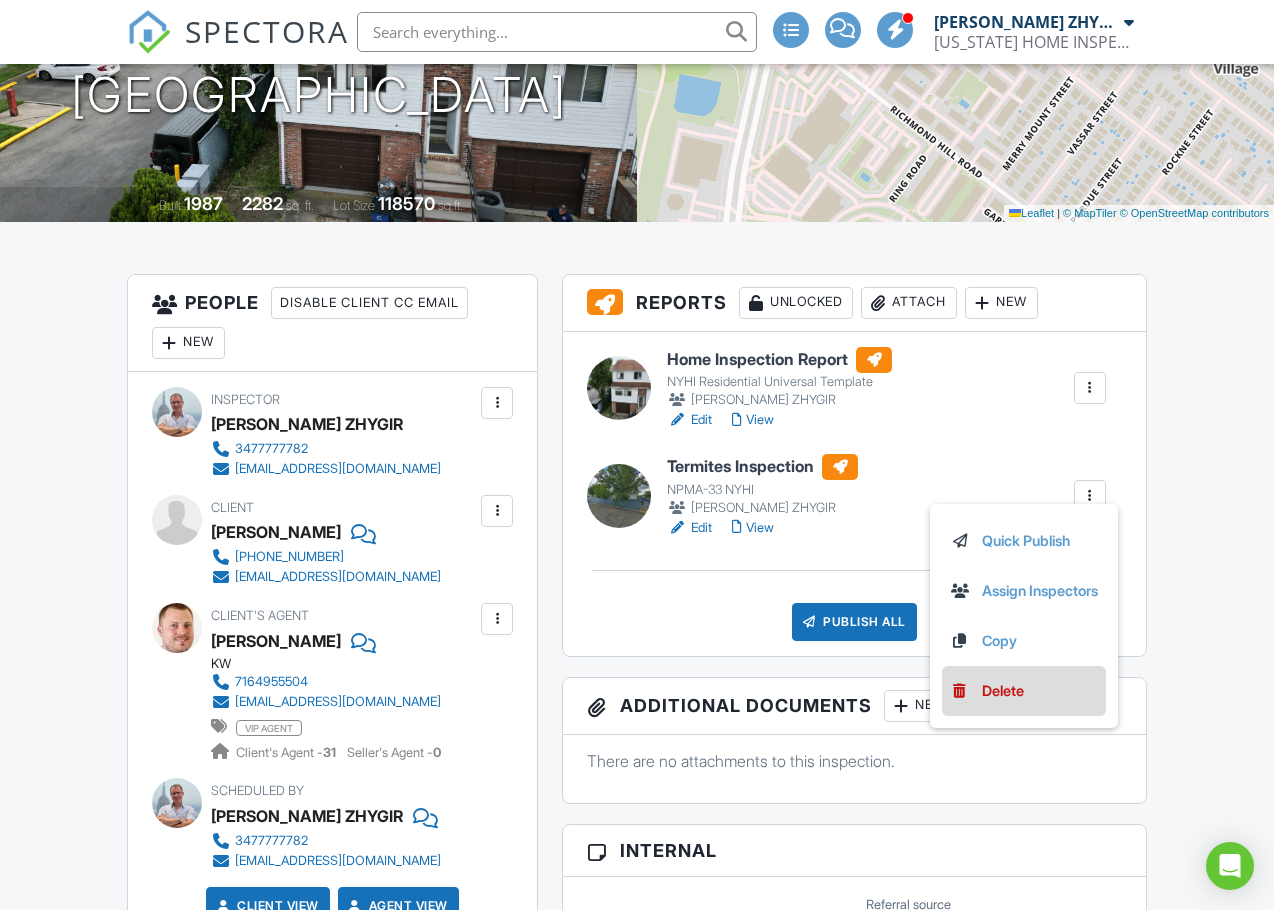 click on "Delete" at bounding box center [1003, 691] 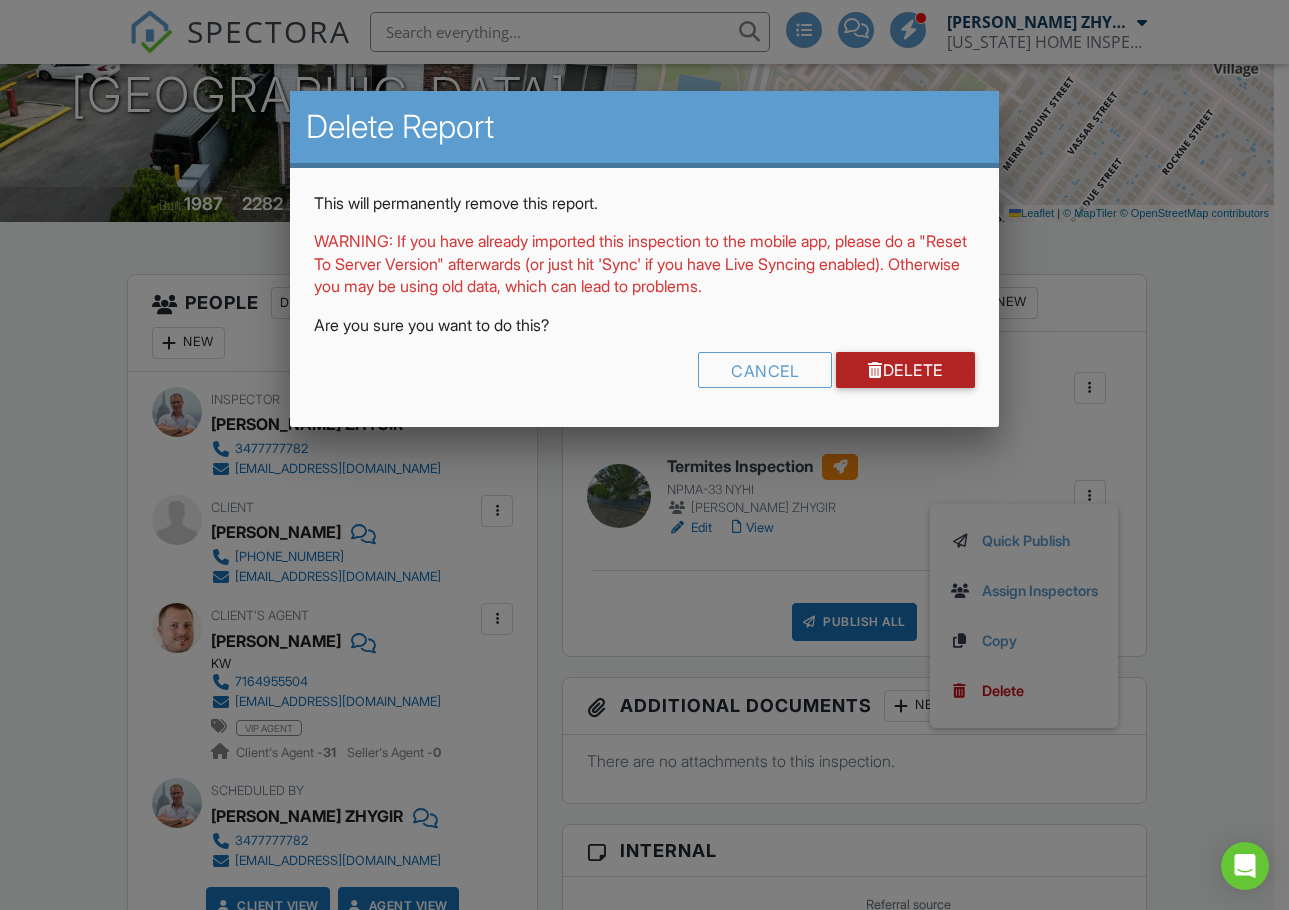 click on "Delete" at bounding box center (905, 370) 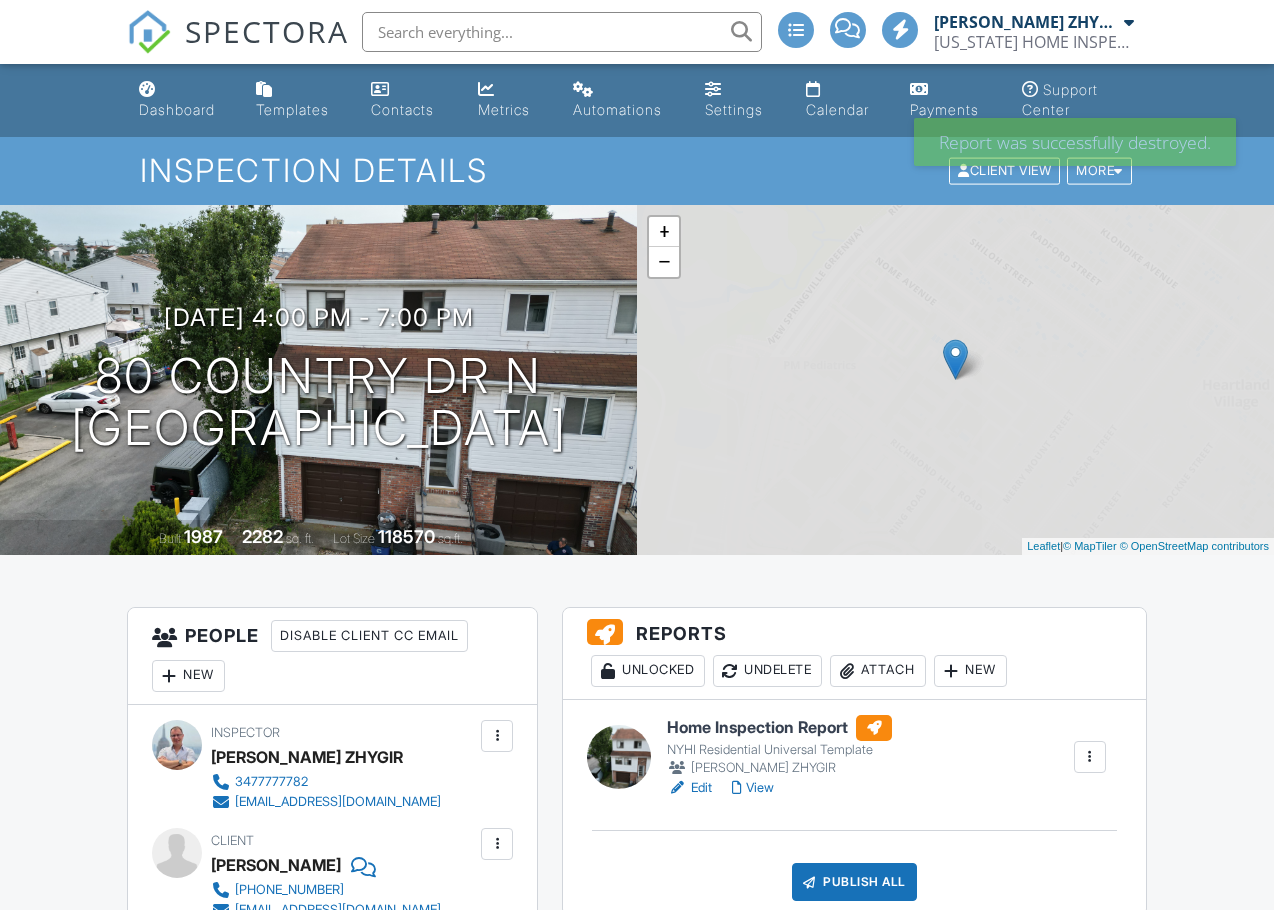 scroll, scrollTop: 0, scrollLeft: 0, axis: both 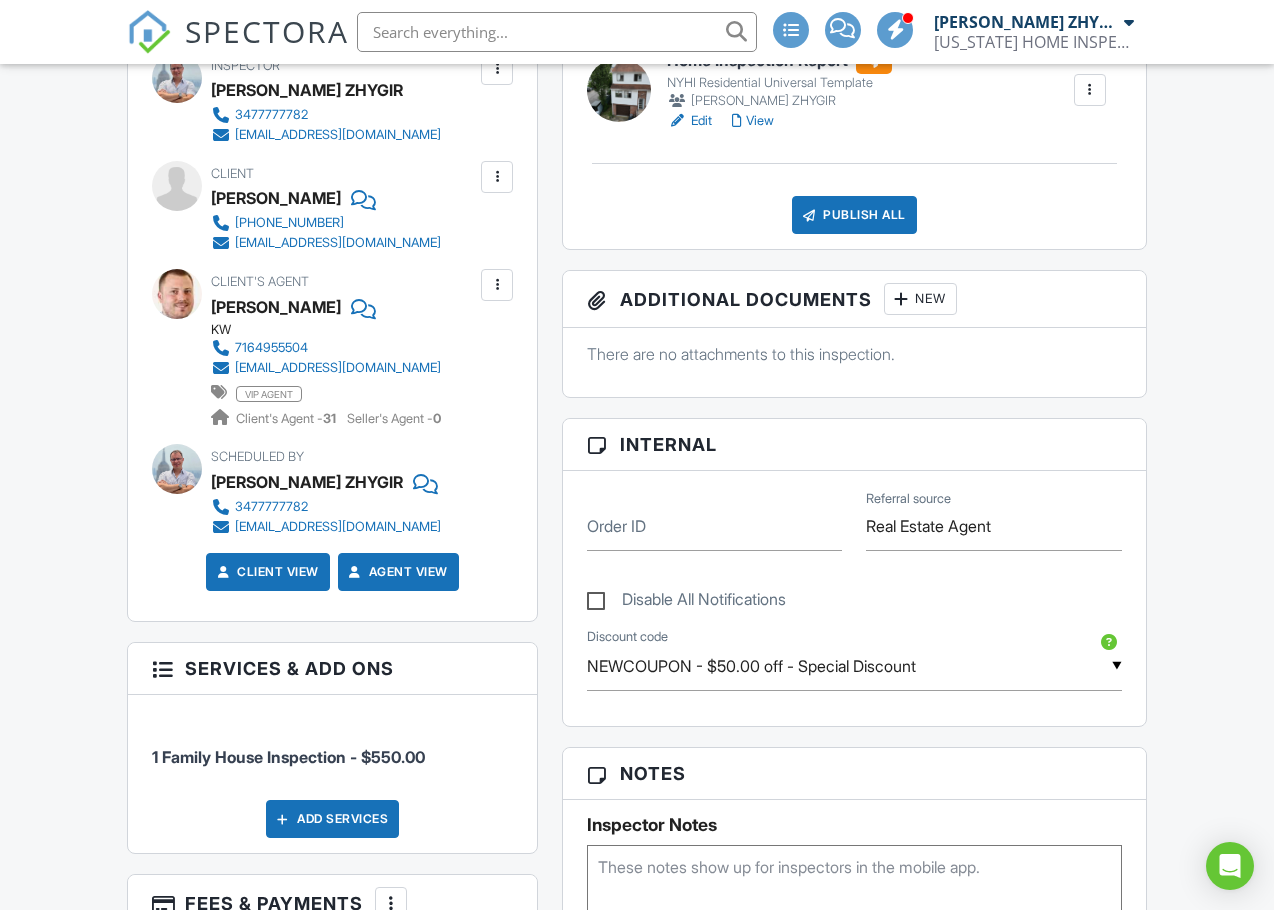 click on "View" at bounding box center [753, 121] 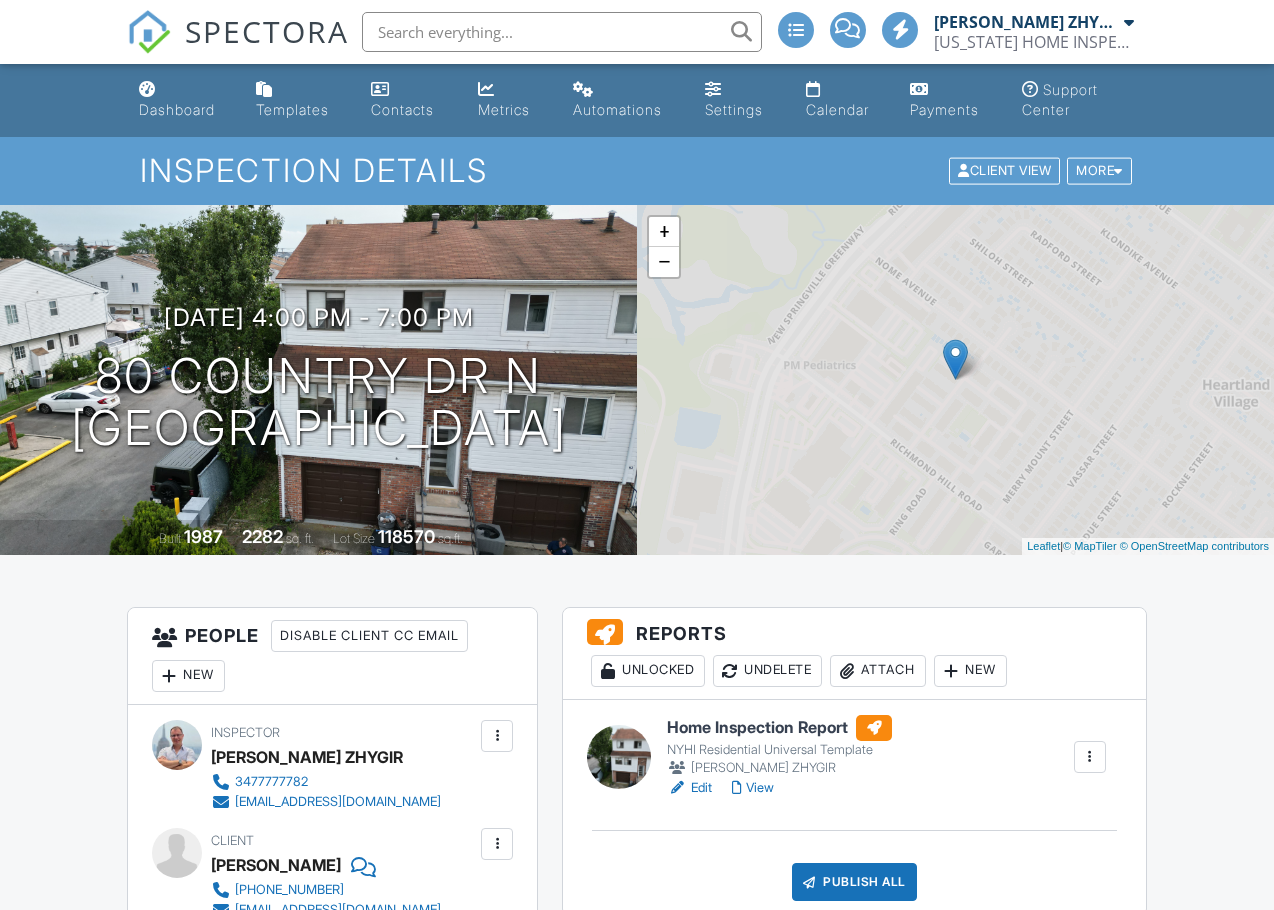 scroll, scrollTop: 0, scrollLeft: 0, axis: both 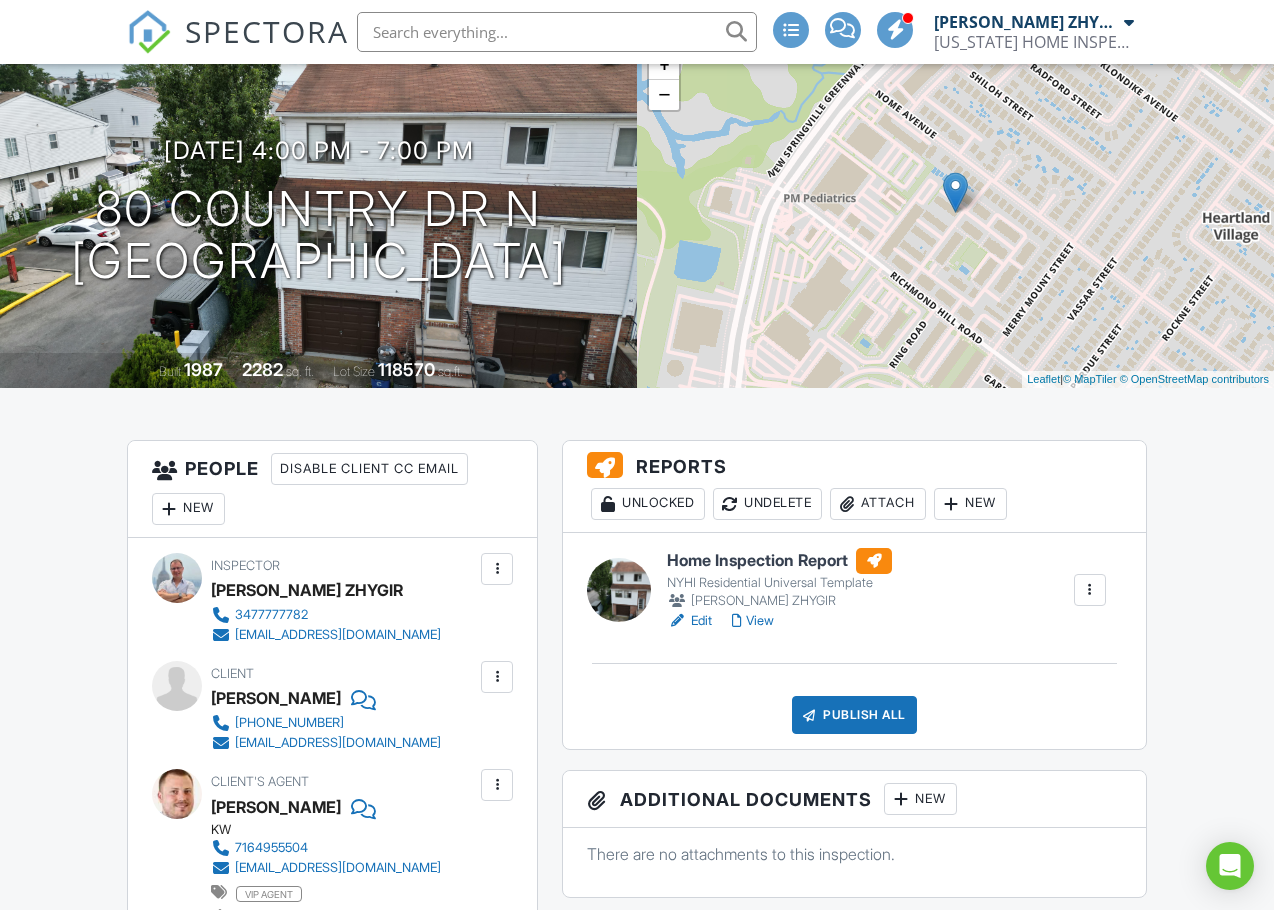 click on "Attach" at bounding box center [878, 504] 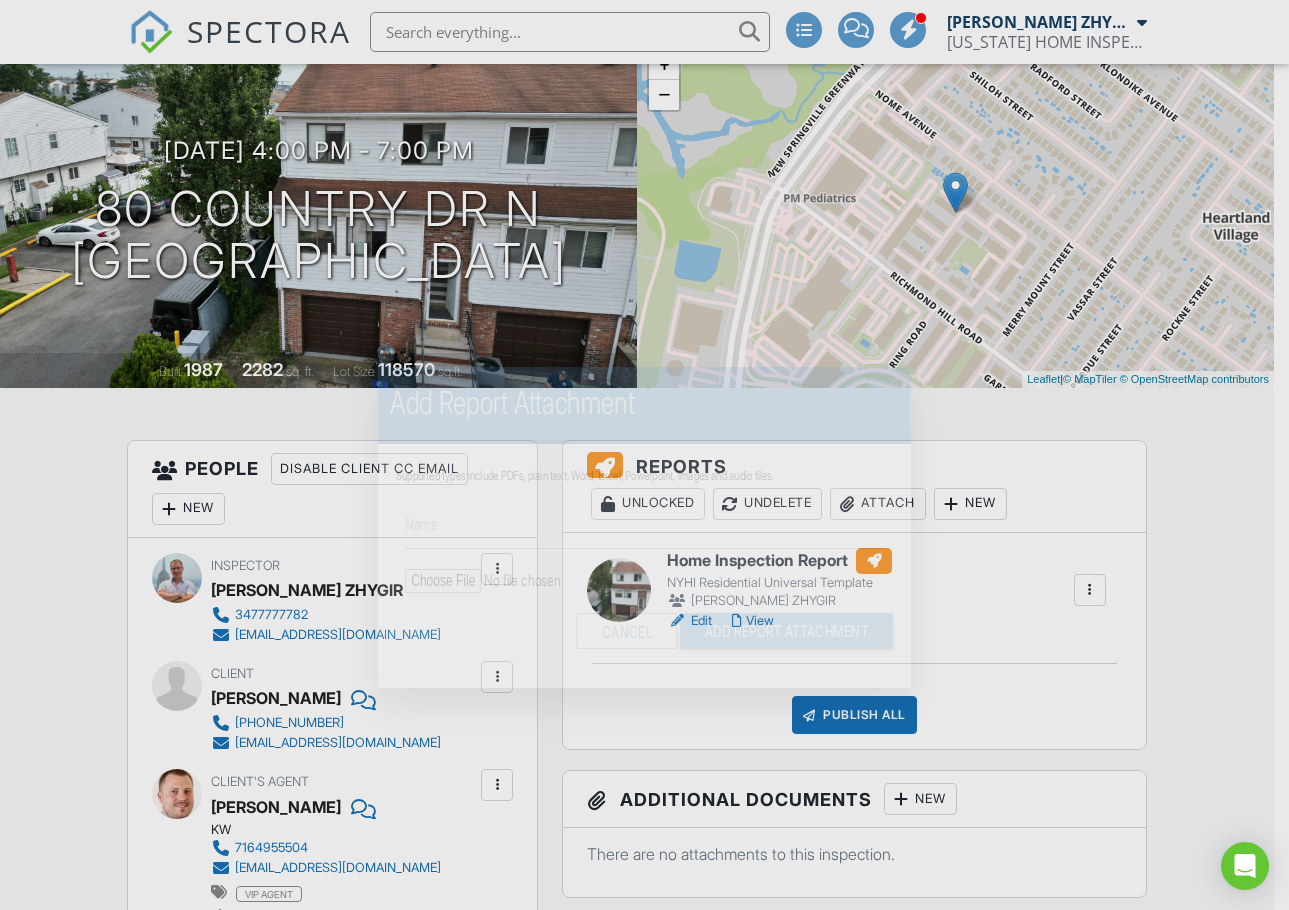 click on "SPECTORA
Dimitry ZHYGIR
NEW YORK HOME INSPECTIONS
Role:
Inspector
Change Role
Dashboard
New Inspection
Inspections
Calendar
Template Editor
Contacts
Automations
Team
Metrics
Payments
Data Exports
Billing
Conversations
Tasks
Reporting
Advanced
Equipment
Settings
What's New
Sign Out
Change Active Role
Your account has more than one possible role. Please choose how you'd like to view the site:
Company/Agency
City
Role
Dashboard
Templates
Contacts
Metrics
Automations
Settings
Calendar
Payments
Support Center
Inspection Details
Client View
More" at bounding box center (637, 1830) 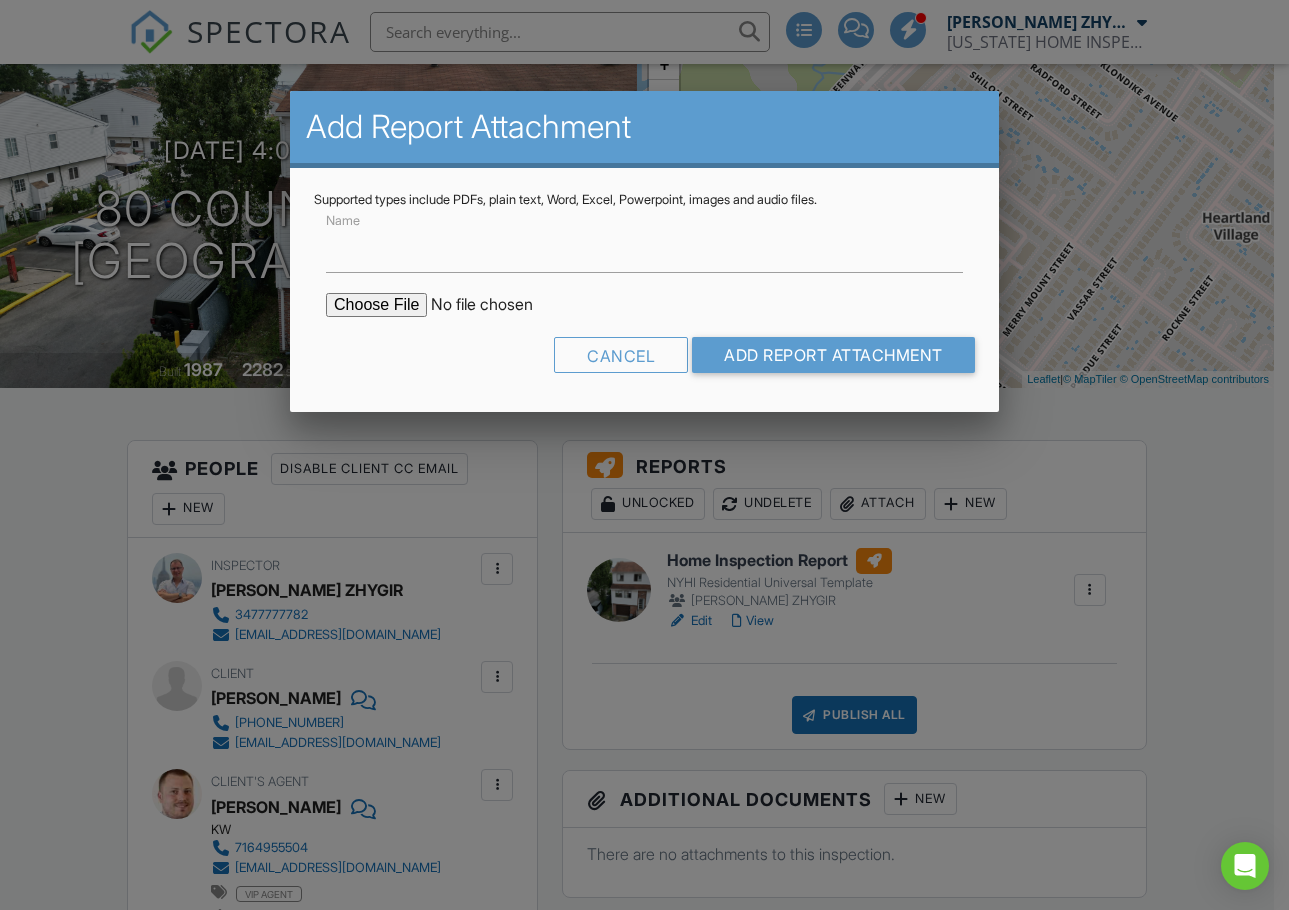 click at bounding box center [496, 305] 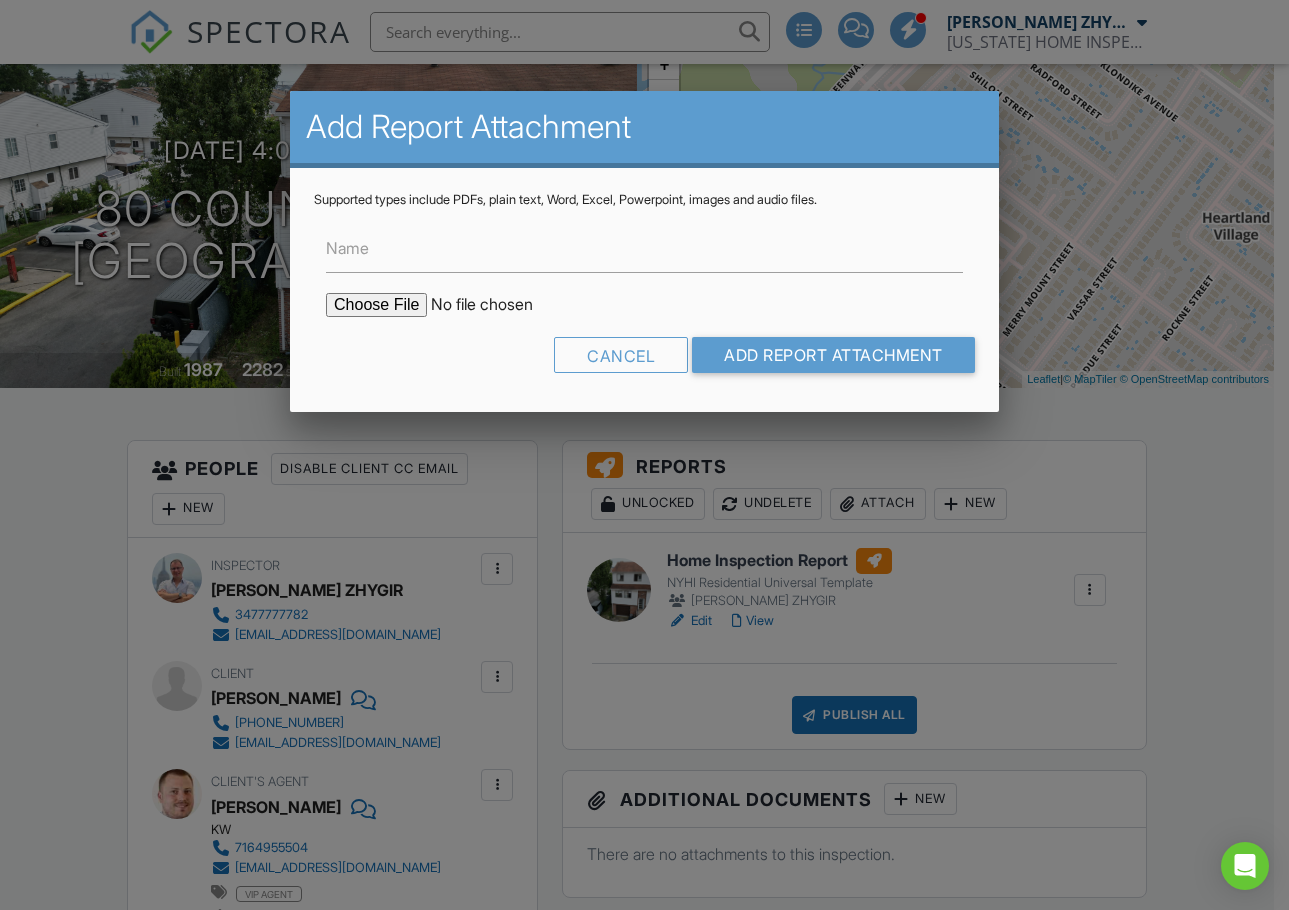 type on "C:\fakepath\80_Country_Dr_N___Home_Inspection_Report.pdf" 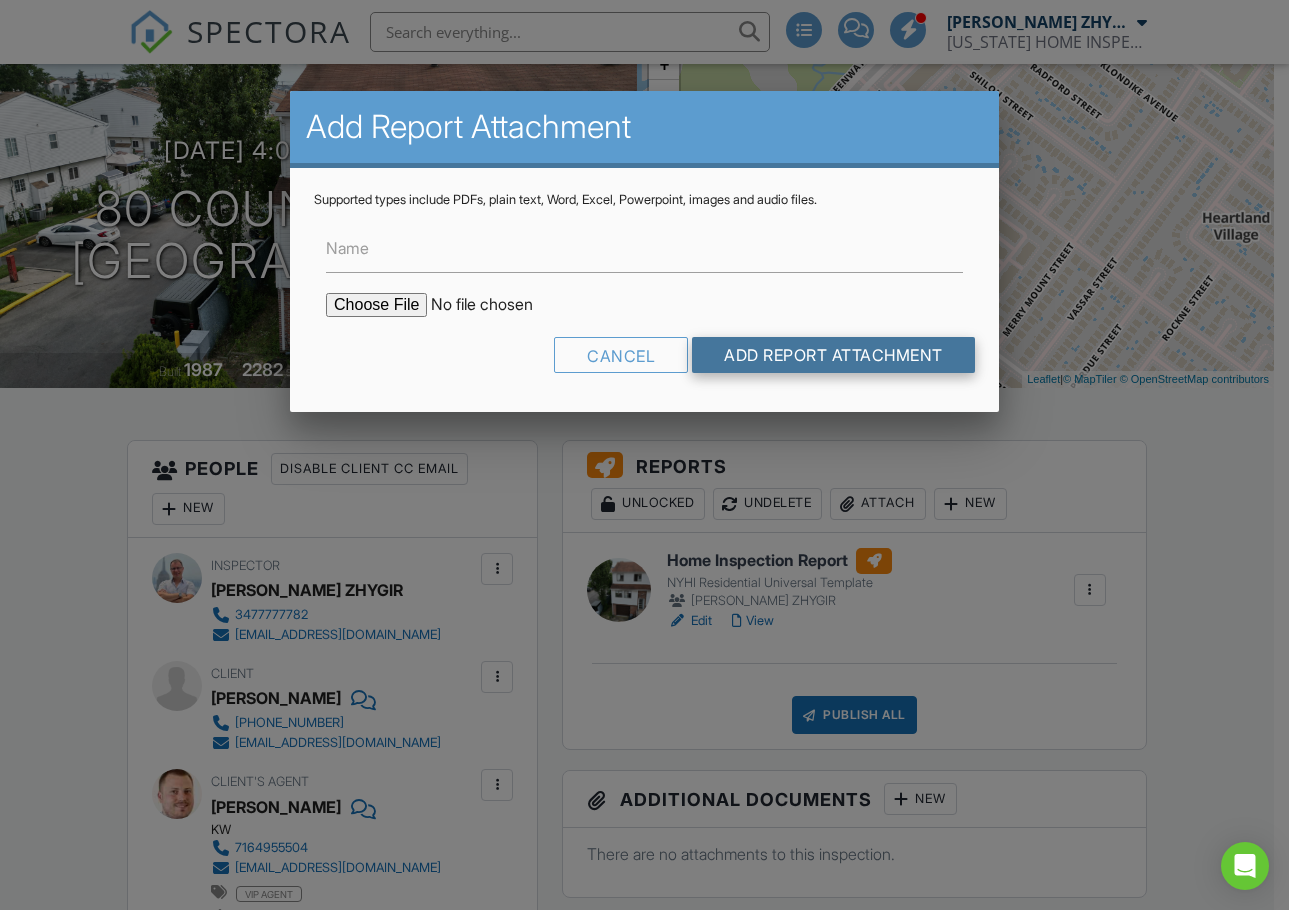 click on "Add Report Attachment" at bounding box center (833, 355) 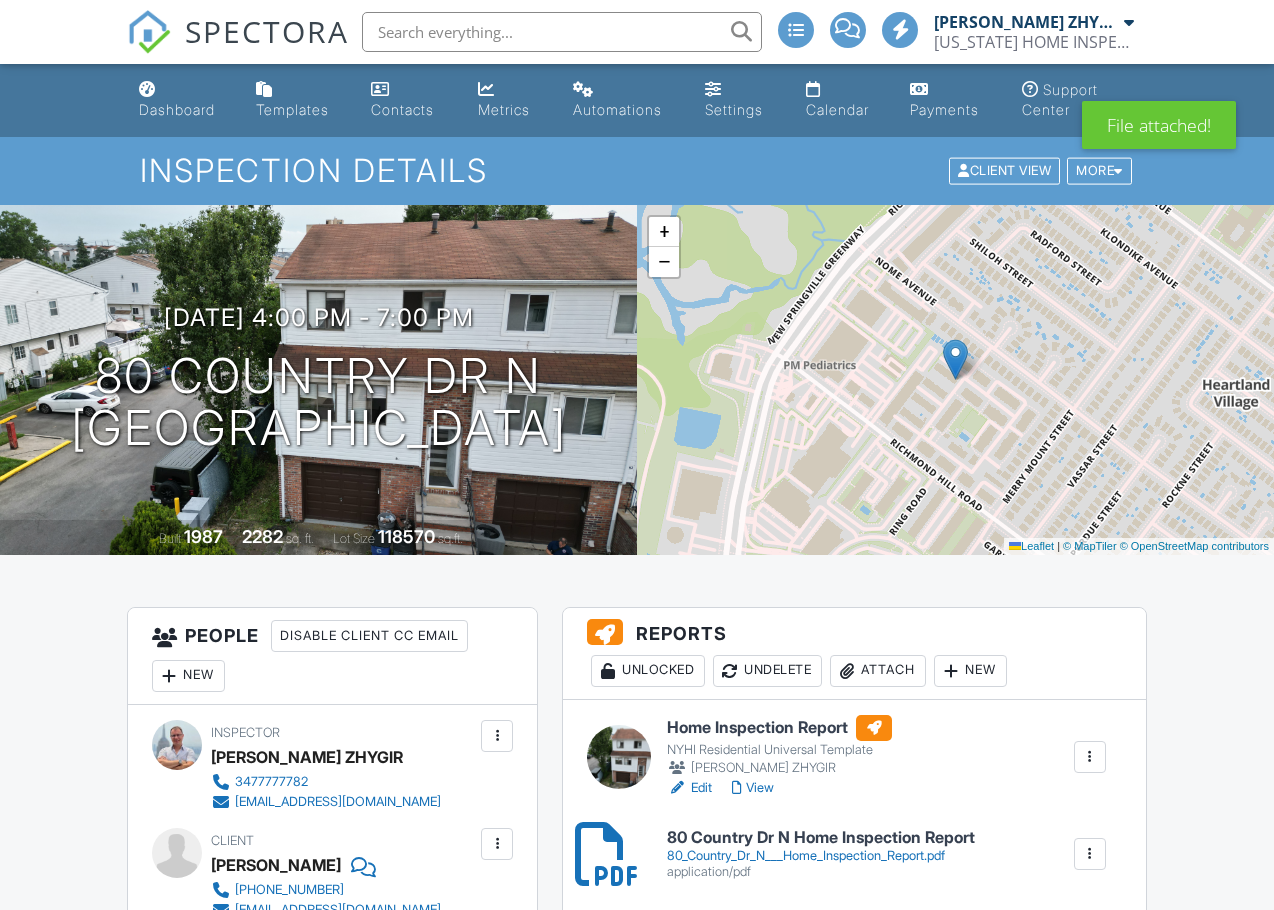 scroll, scrollTop: 500, scrollLeft: 0, axis: vertical 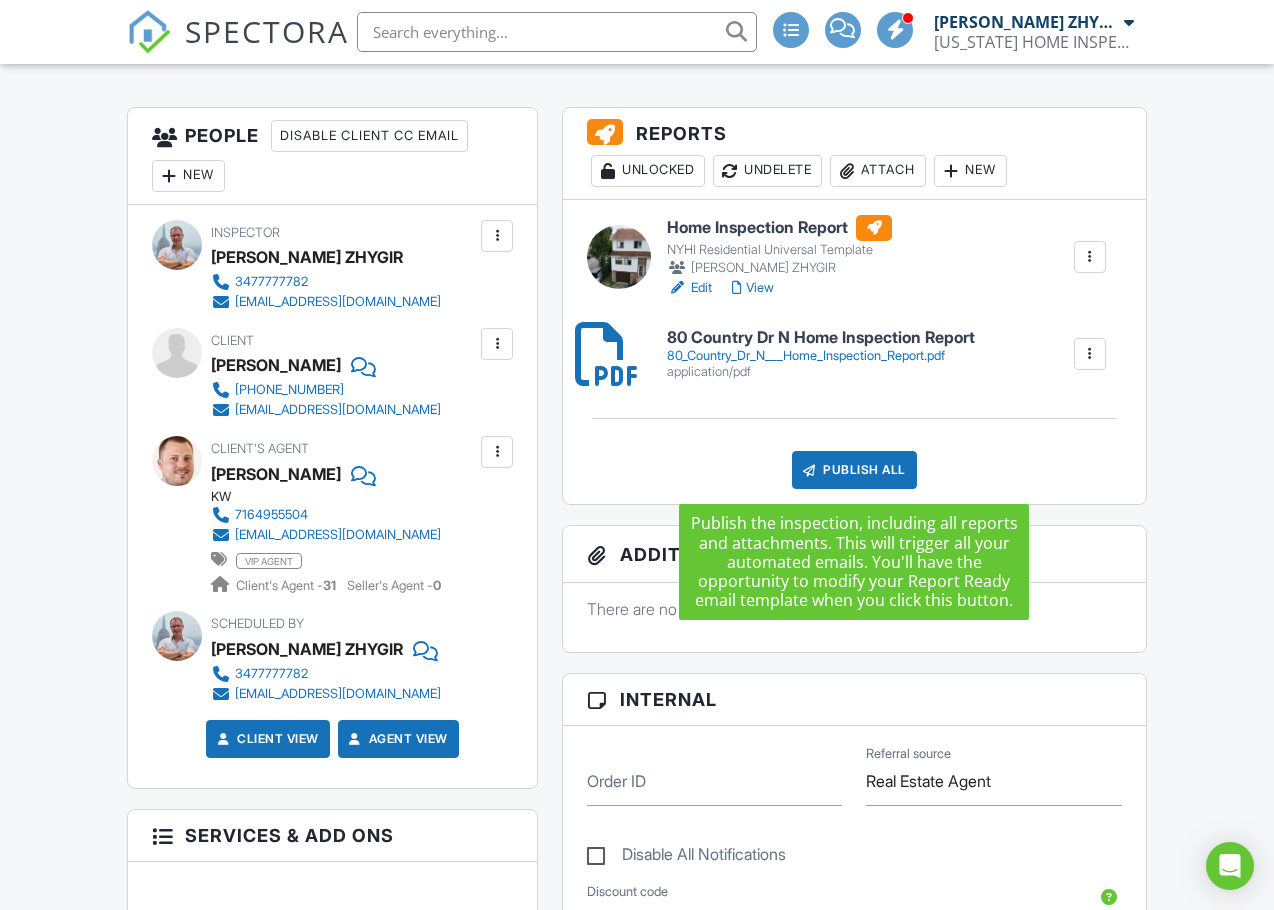 click on "Publish All" at bounding box center (854, 470) 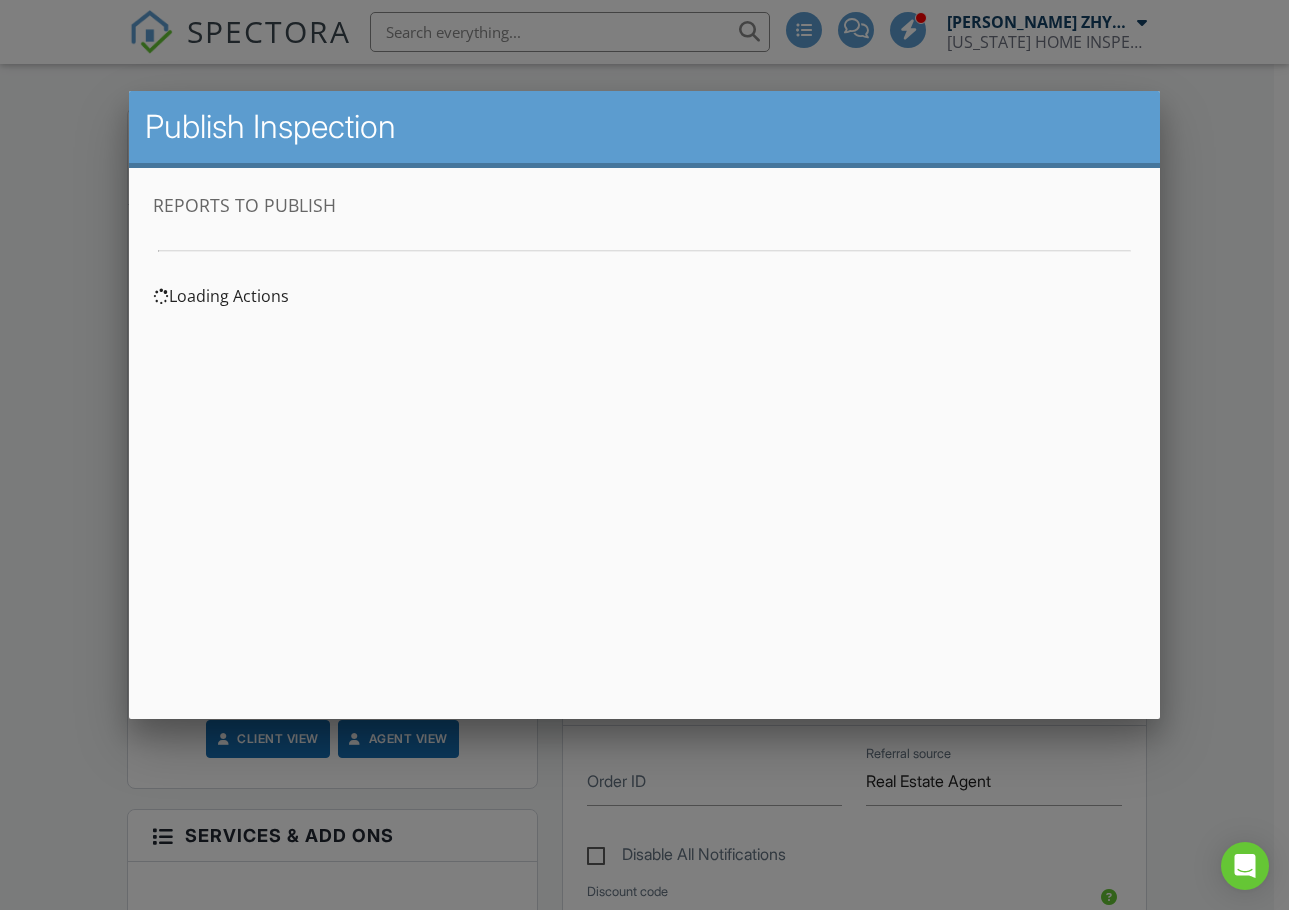 scroll, scrollTop: 0, scrollLeft: 0, axis: both 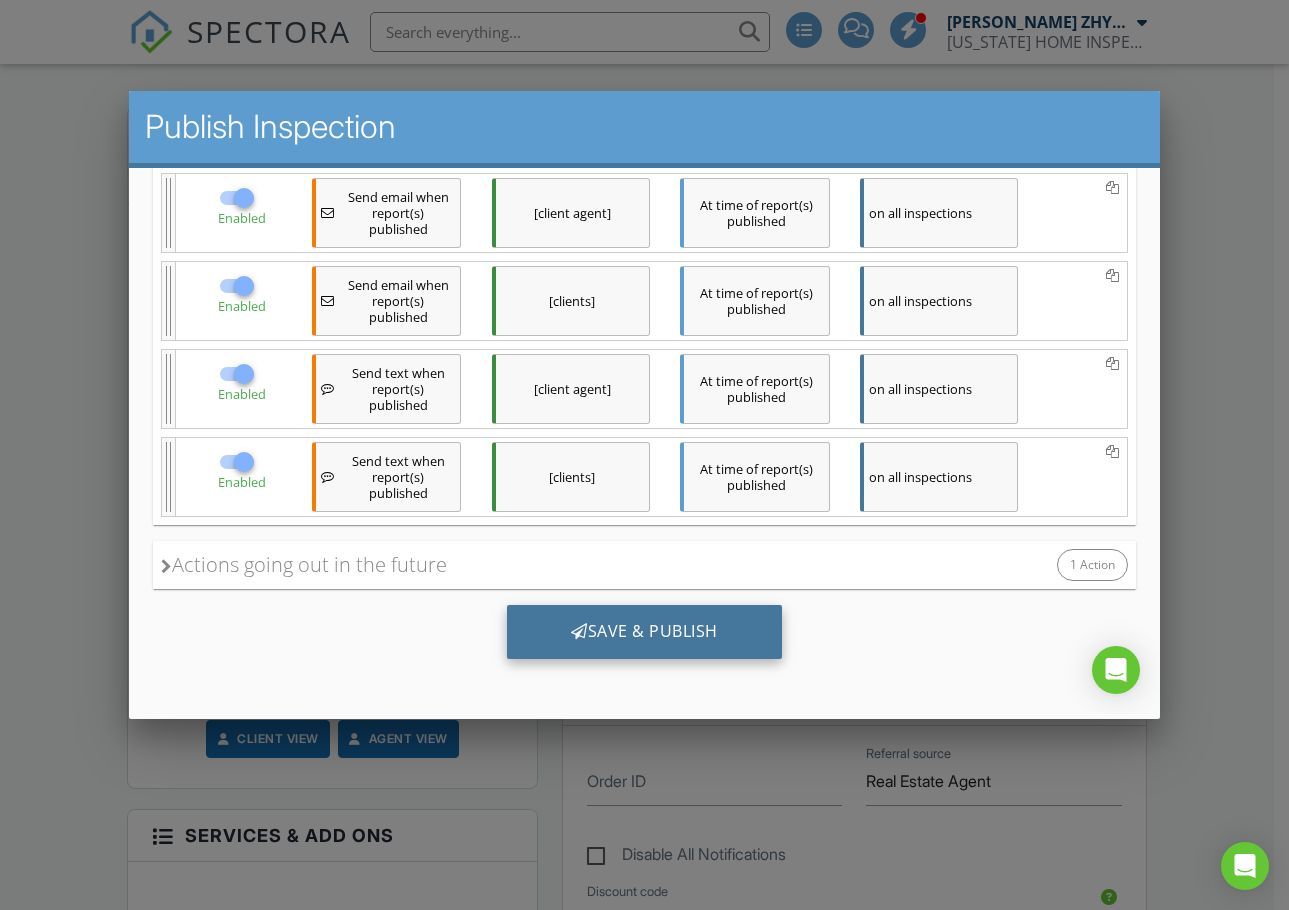 click on "Save & Publish" at bounding box center [643, 632] 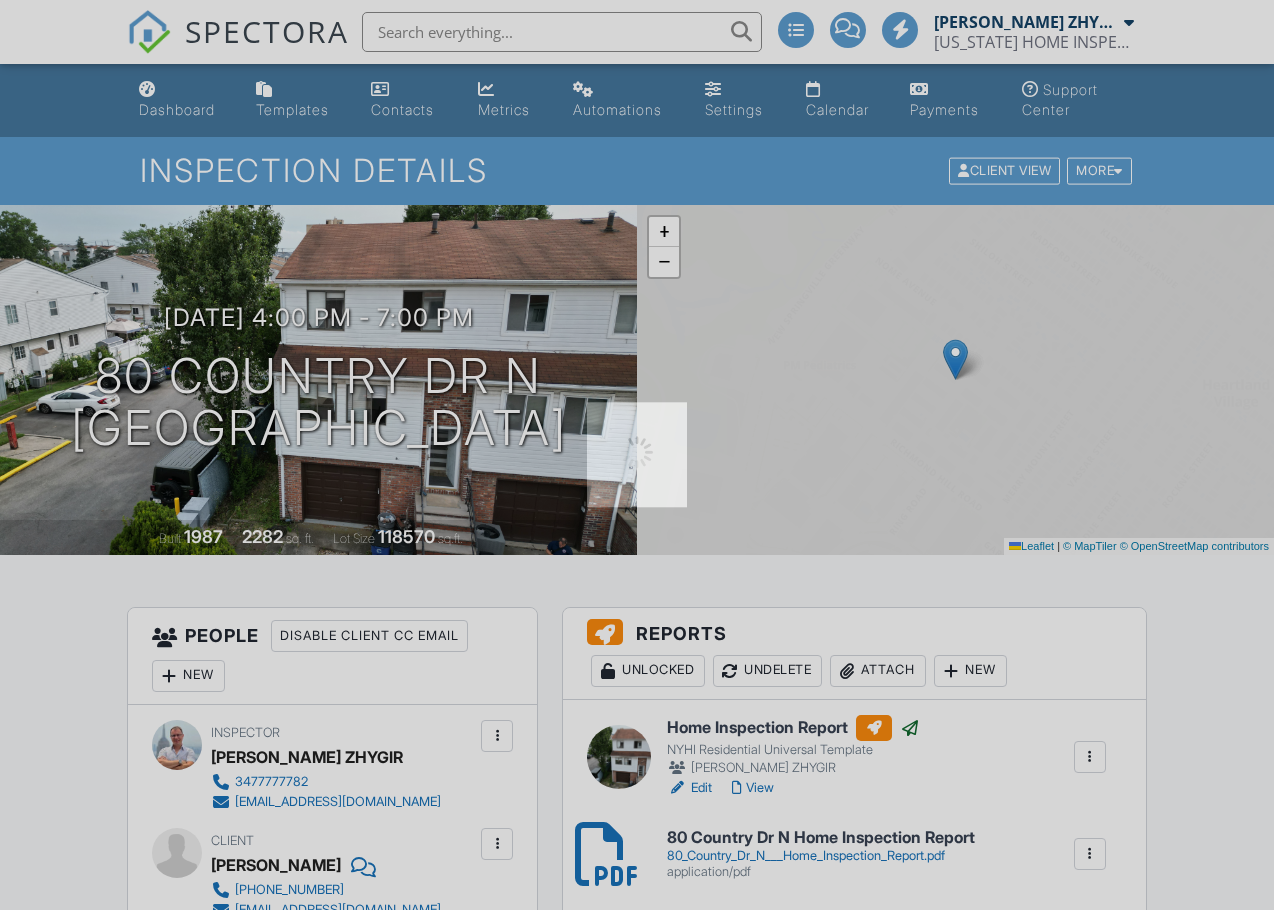 scroll, scrollTop: 0, scrollLeft: 0, axis: both 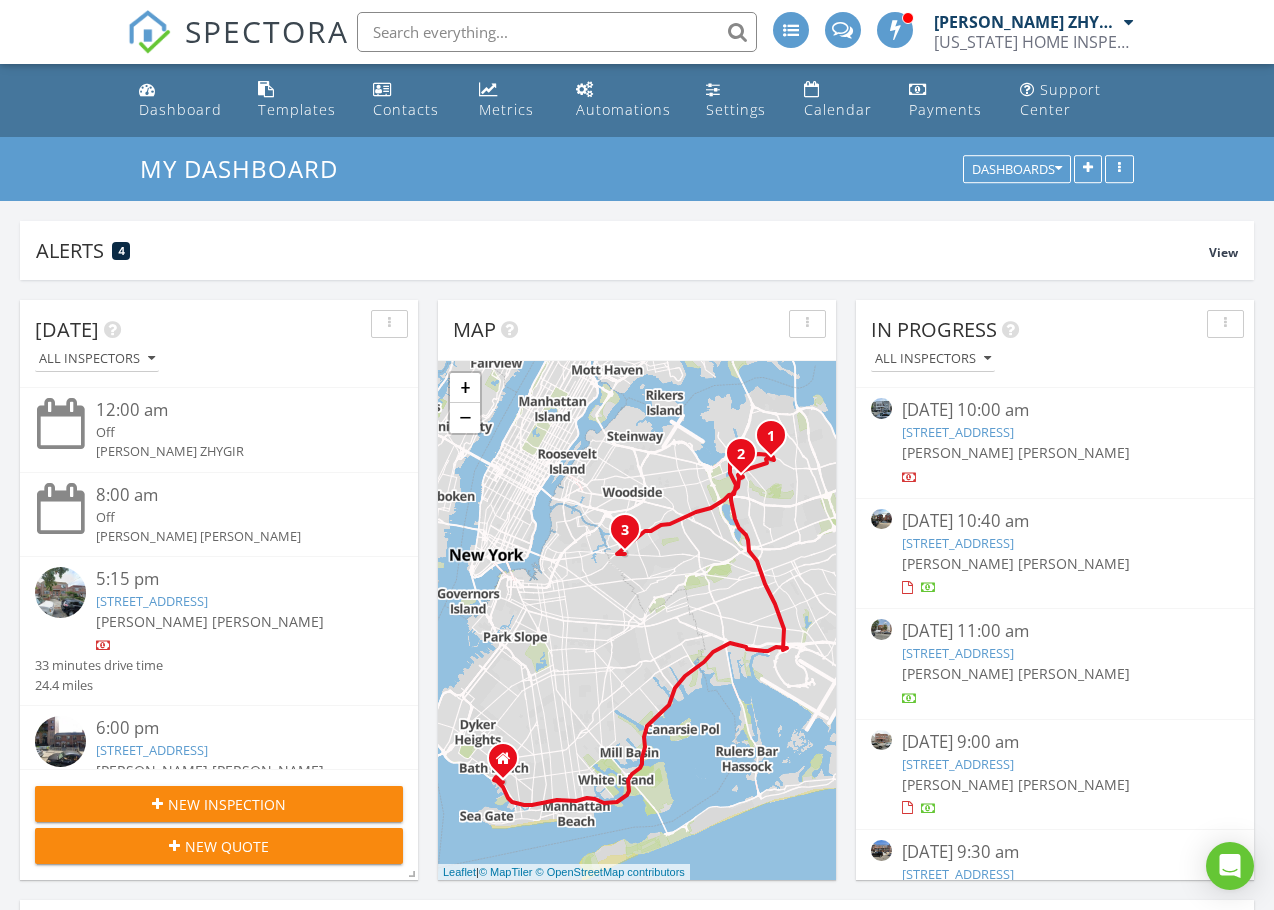click on "[DATE]
All Inspectors
12:00 am
Off
[PERSON_NAME] ZHYGIR
8:00 am
Off
[PERSON_NAME] [PERSON_NAME]
5:15 pm
[STREET_ADDRESS]
[PERSON_NAME] [PERSON_NAME]
33 minutes drive time   24.4 miles       6:00 pm
[STREET_ADDRESS]
[PERSON_NAME] [PERSON_NAME]
6 minutes drive time   1.7 miles       8:00 pm
[STREET_ADDRESS][PERSON_NAME]
[PERSON_NAME] [PERSON_NAME]
13 minutes drive time   5.9 miles       New Inspection     New Quote         Map               1 2 3 + − [GEOGRAPHIC_DATA], [GEOGRAPHIC_DATA][PERSON_NAME] km, 50 min Head southwest on [GEOGRAPHIC_DATA] 70 m Turn right onto [GEOGRAPHIC_DATA] 500 m 200 m 150 m 200 m 20 km" at bounding box center [637, 1190] 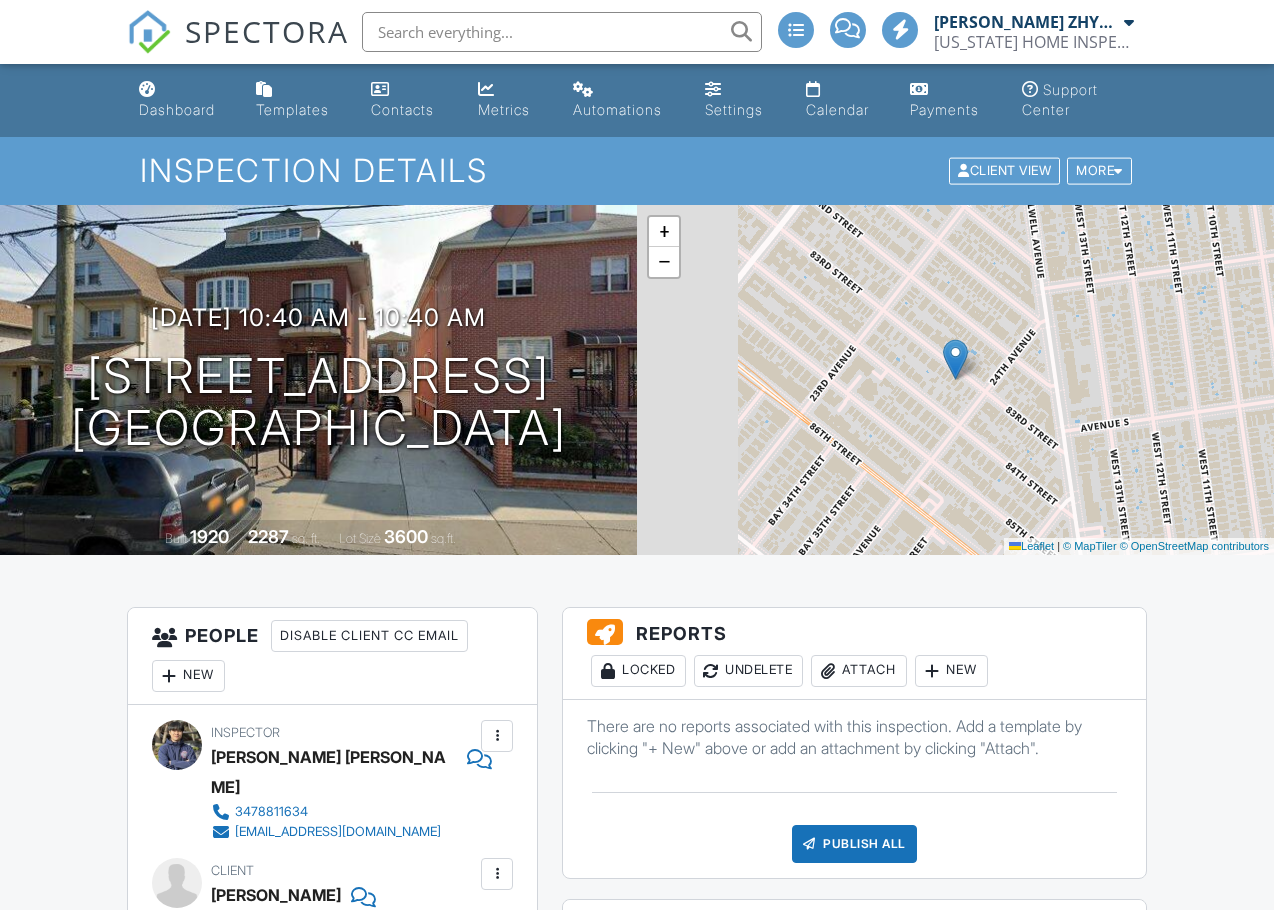 scroll, scrollTop: 167, scrollLeft: 0, axis: vertical 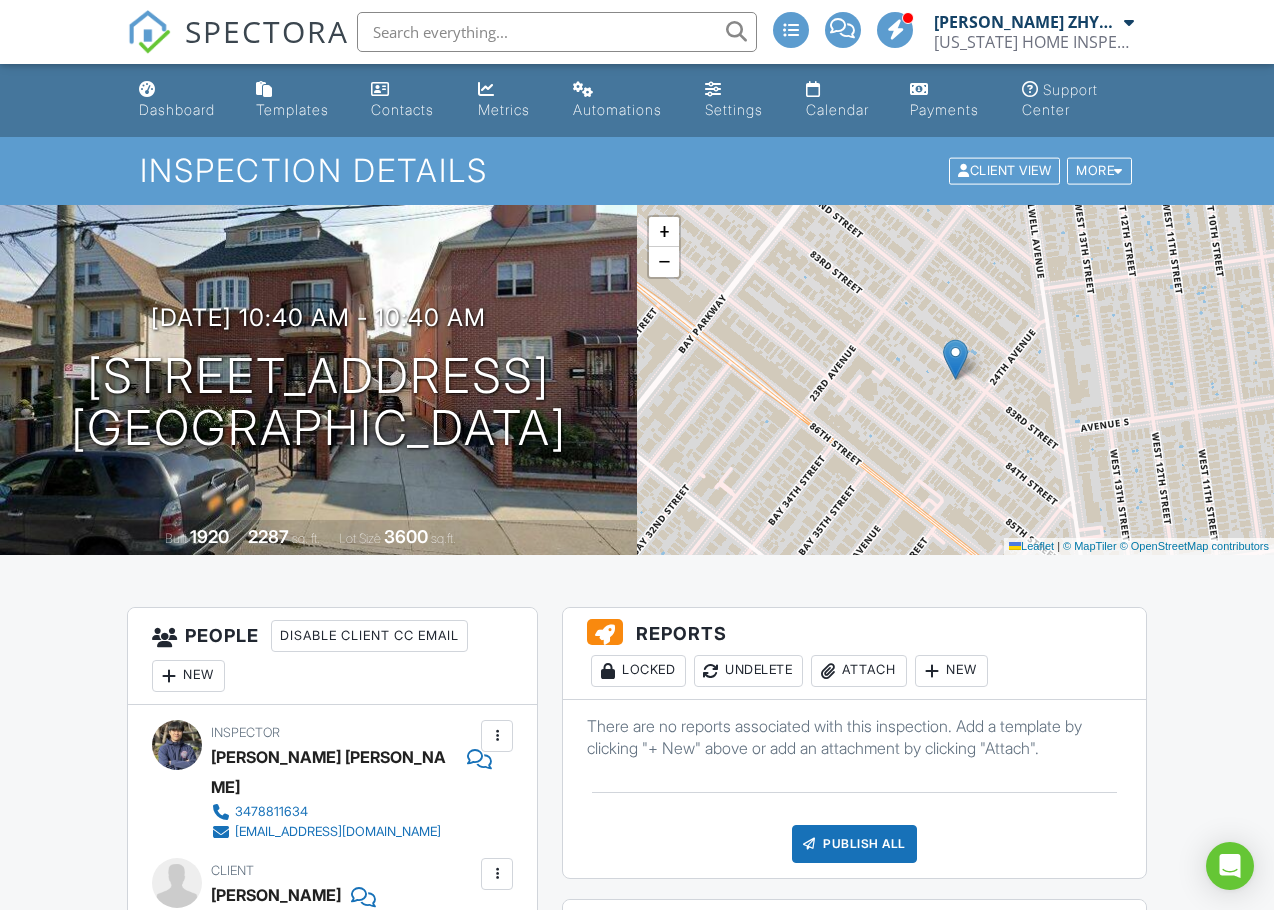 click on "Reports
Locked
Undelete
Attach
New
There are no reports associated with this inspection. Add a template by clicking "+ New" above or add an attachment by clicking "Attach".
Publish All
Checking report completion
Additional Documents
New
There are no attachments to this inspection.
Internal
Order ID
Referral source
Disable All Notifications
▼ Special Discount - $100.00 off - Special Discount NEWCOUPON - $50.00 off - Special Discount
Special Discount - $100.00 off - Special Discount
NEWCOUPON - $50.00 off - Special Discount
Discount code
Notes
Inspector Notes
Office Notes
Add Note
Associated Tasks
New
There are no tasks associated with this inspection.
Add Task
Inspection
Events
New
Closing date" at bounding box center (854, 1516) 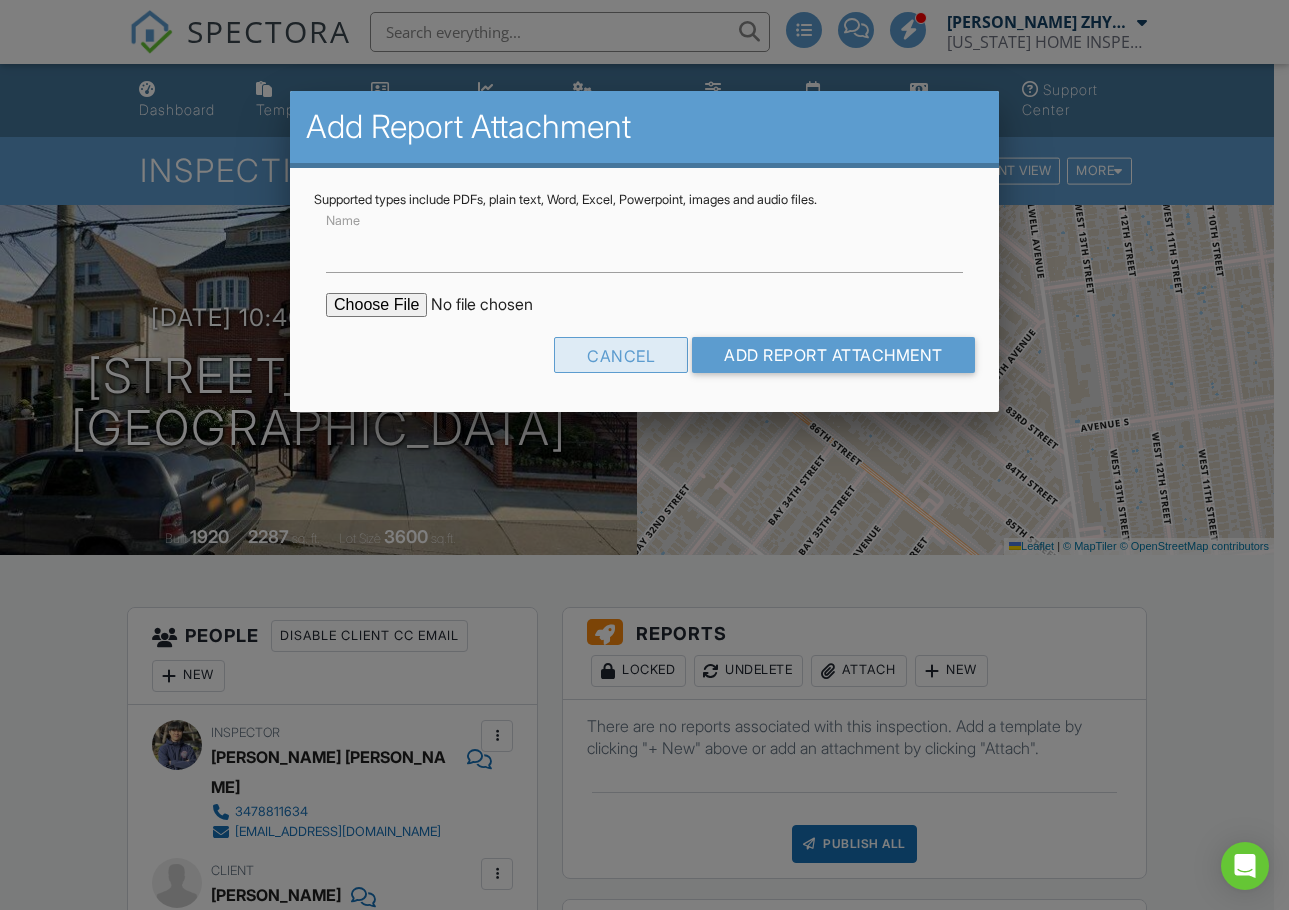 click on "Cancel" at bounding box center (621, 355) 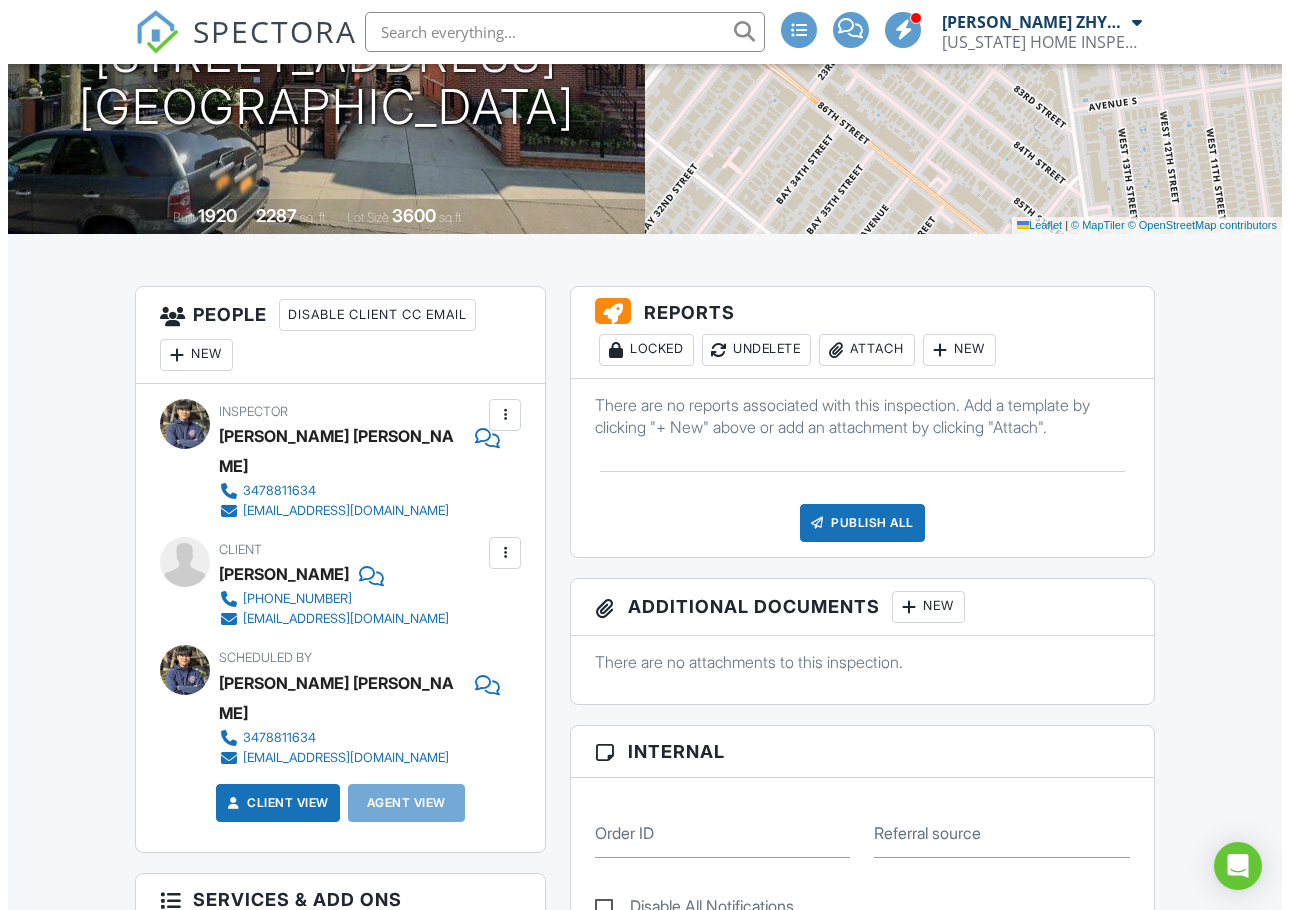 scroll, scrollTop: 500, scrollLeft: 0, axis: vertical 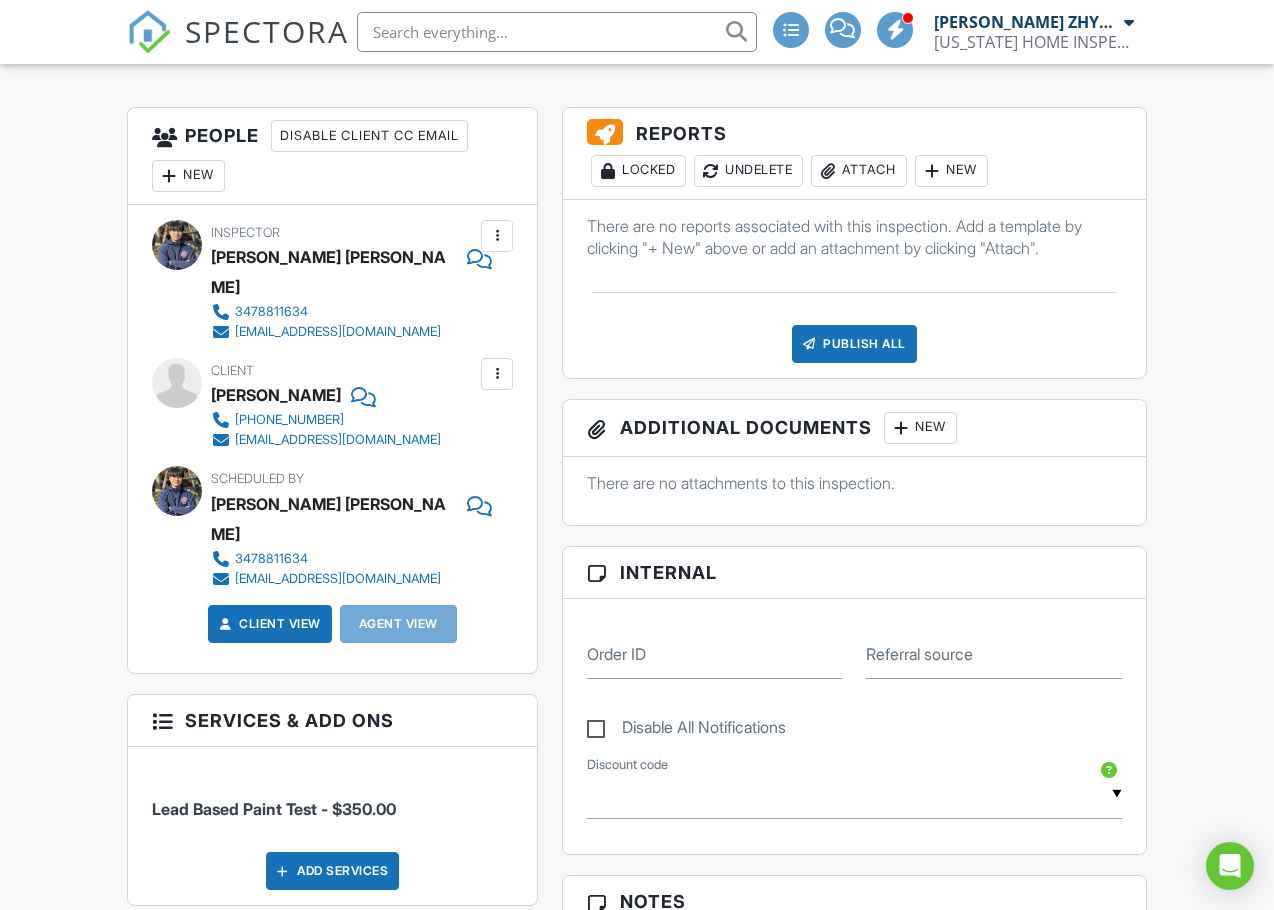 click on "Disable All Notifications" at bounding box center [686, 730] 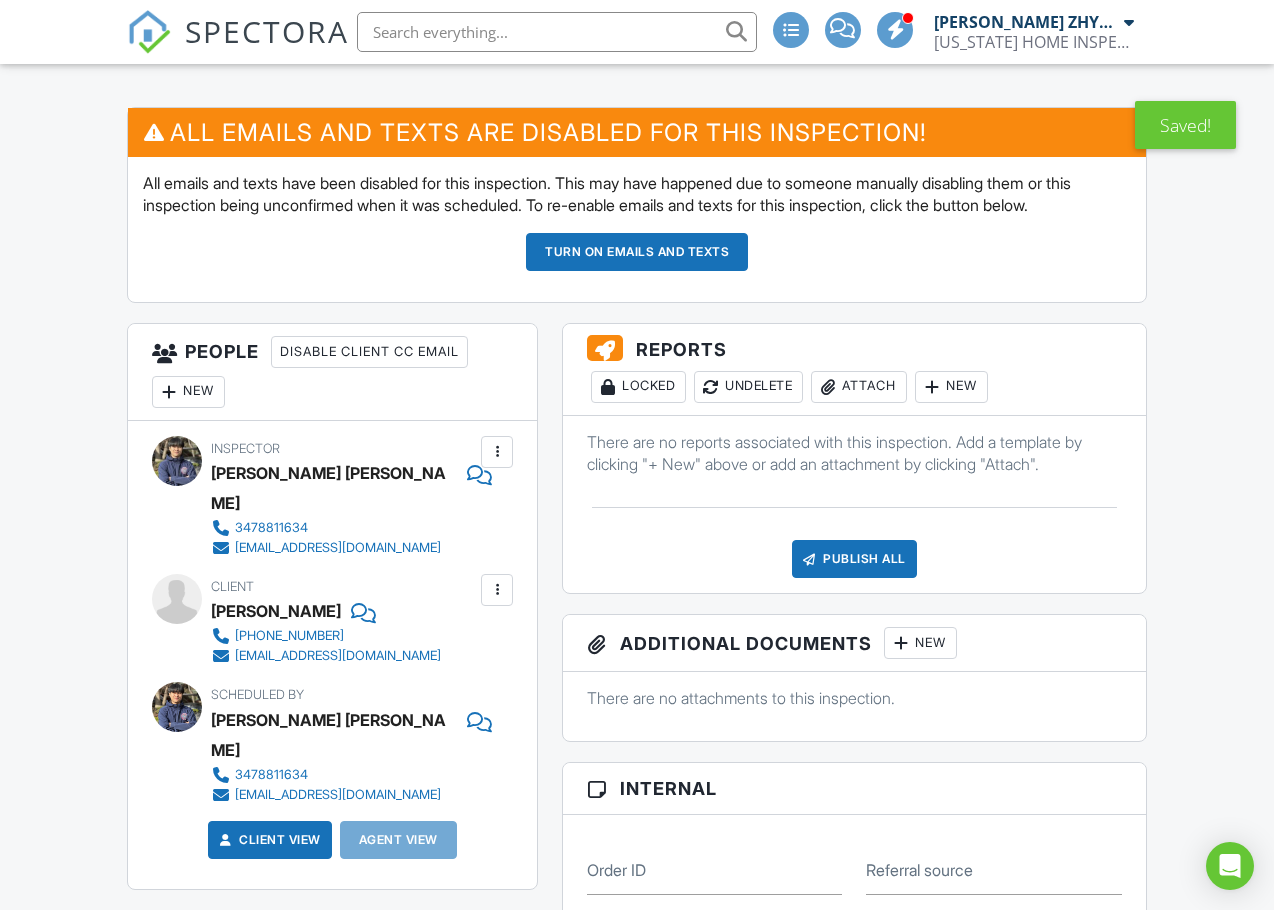 click on "Publish All" at bounding box center (854, 559) 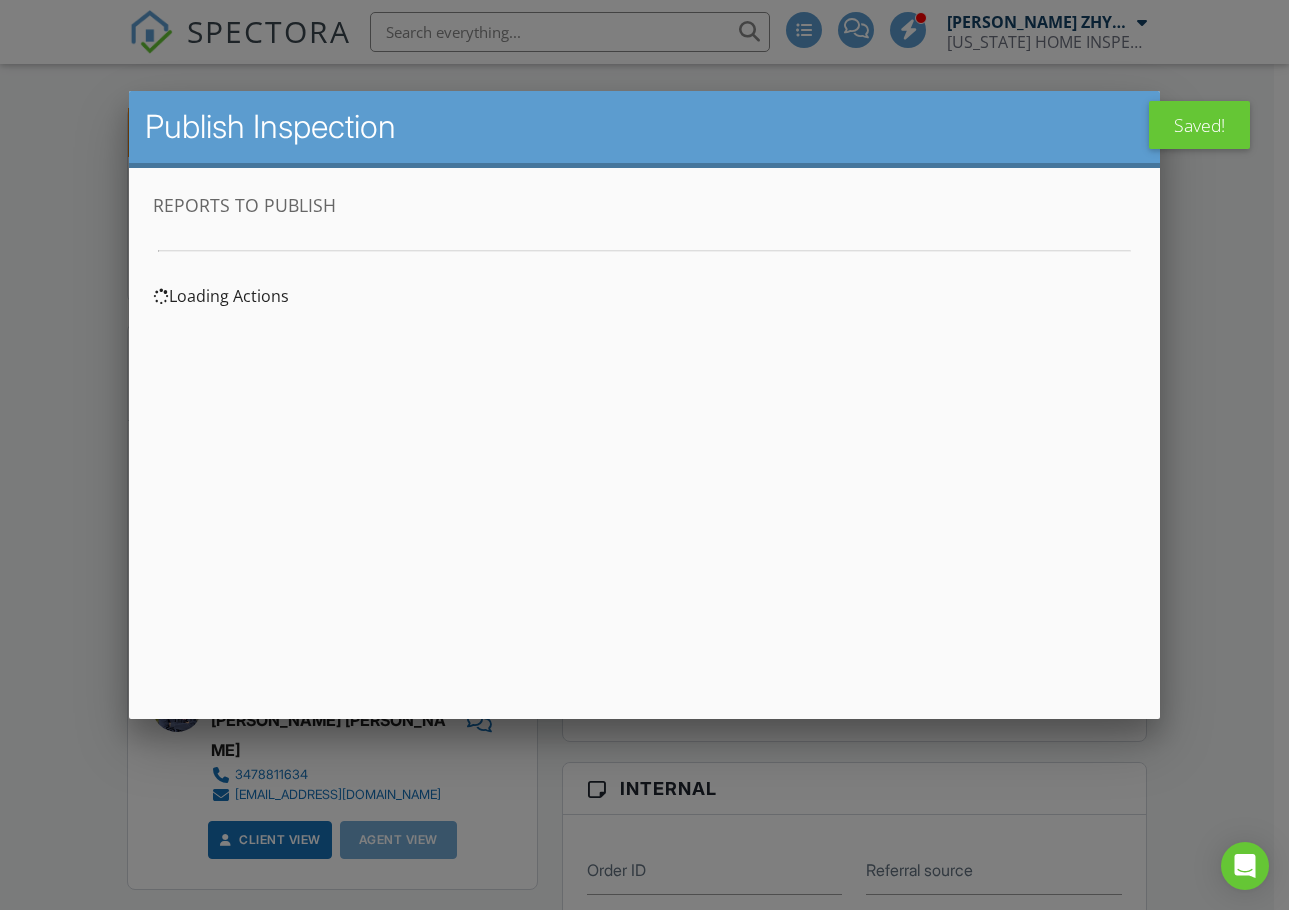 scroll, scrollTop: 0, scrollLeft: 0, axis: both 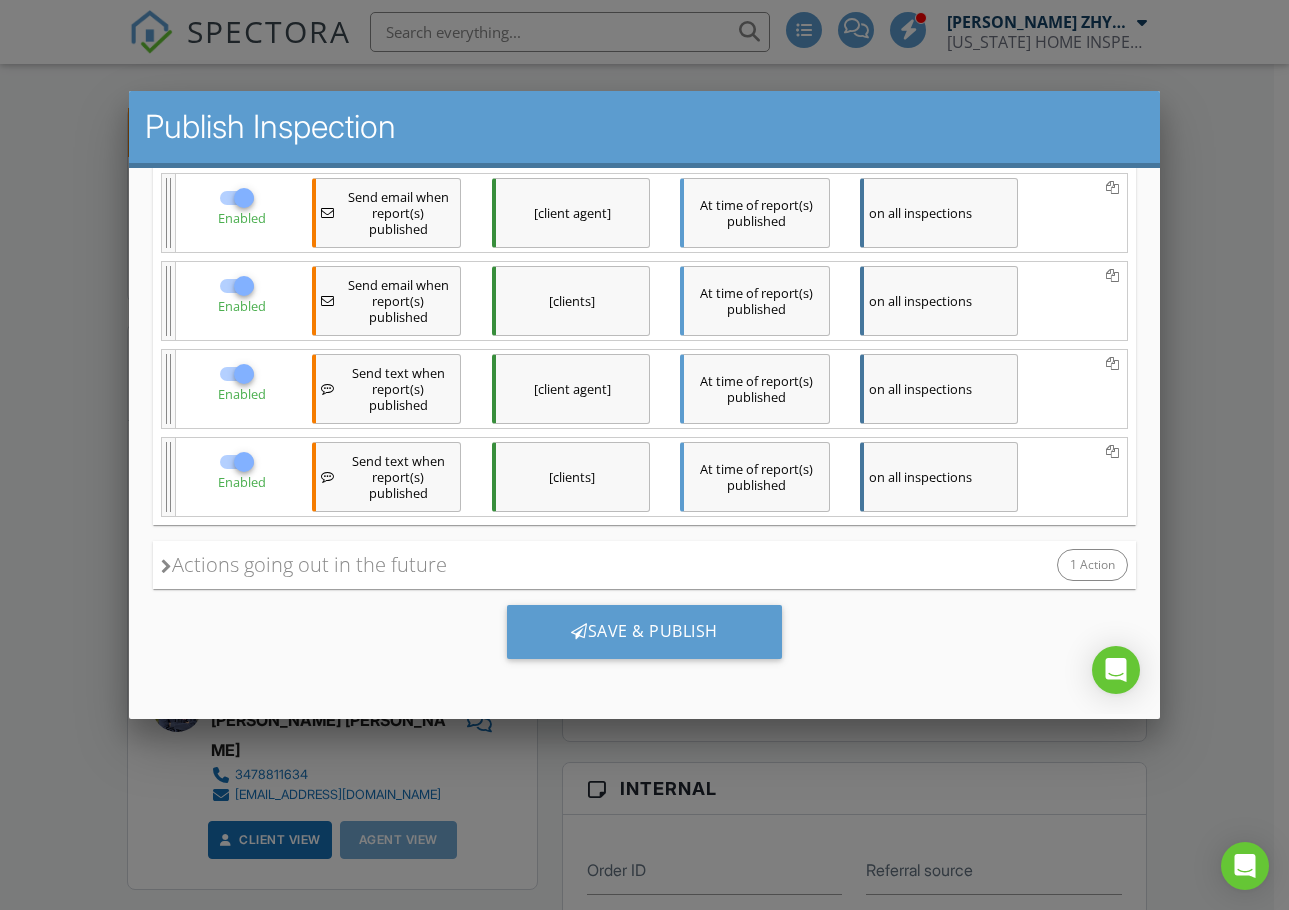 click on "Actions going out in the future" at bounding box center (303, 565) 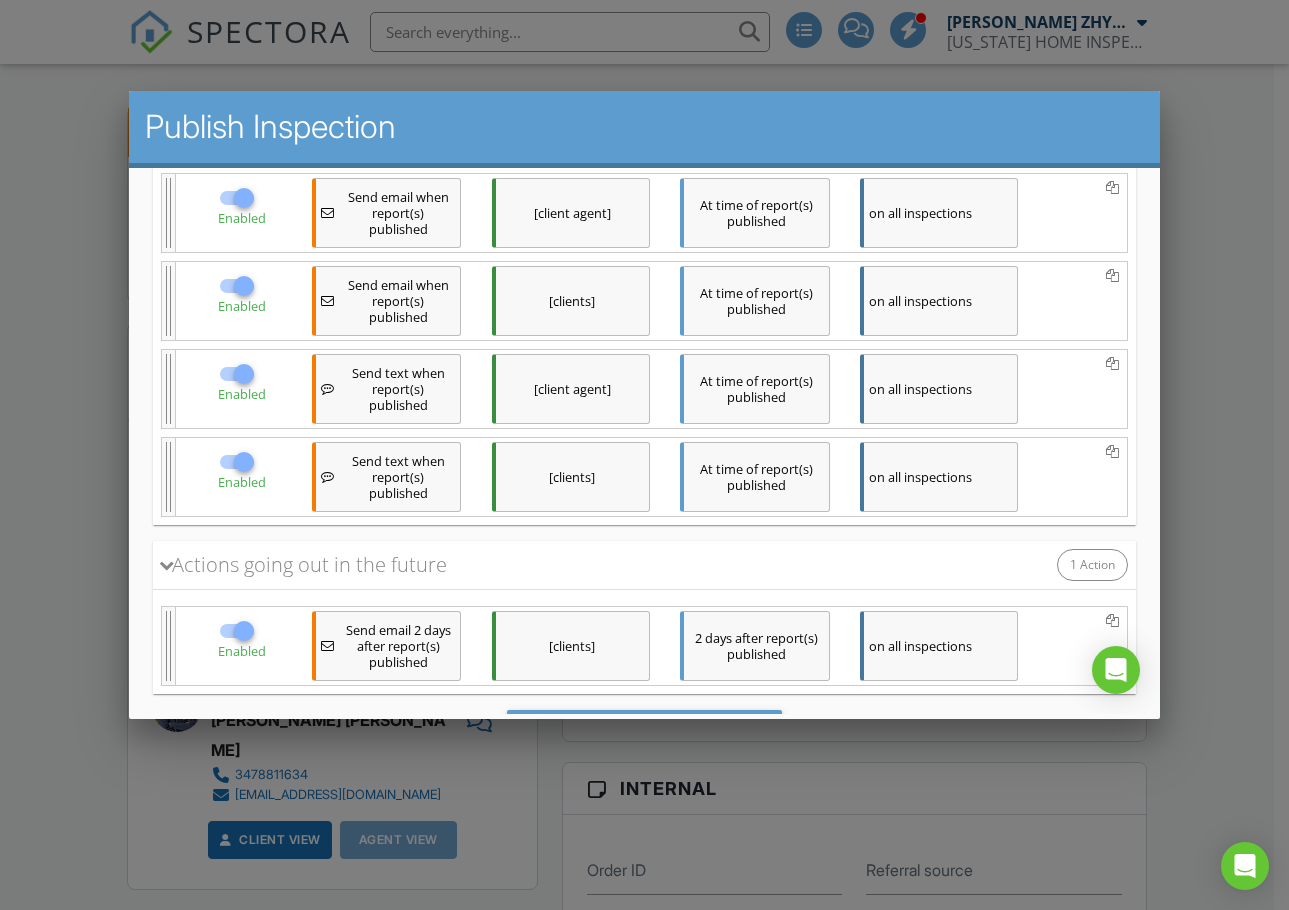 click at bounding box center (243, 631) 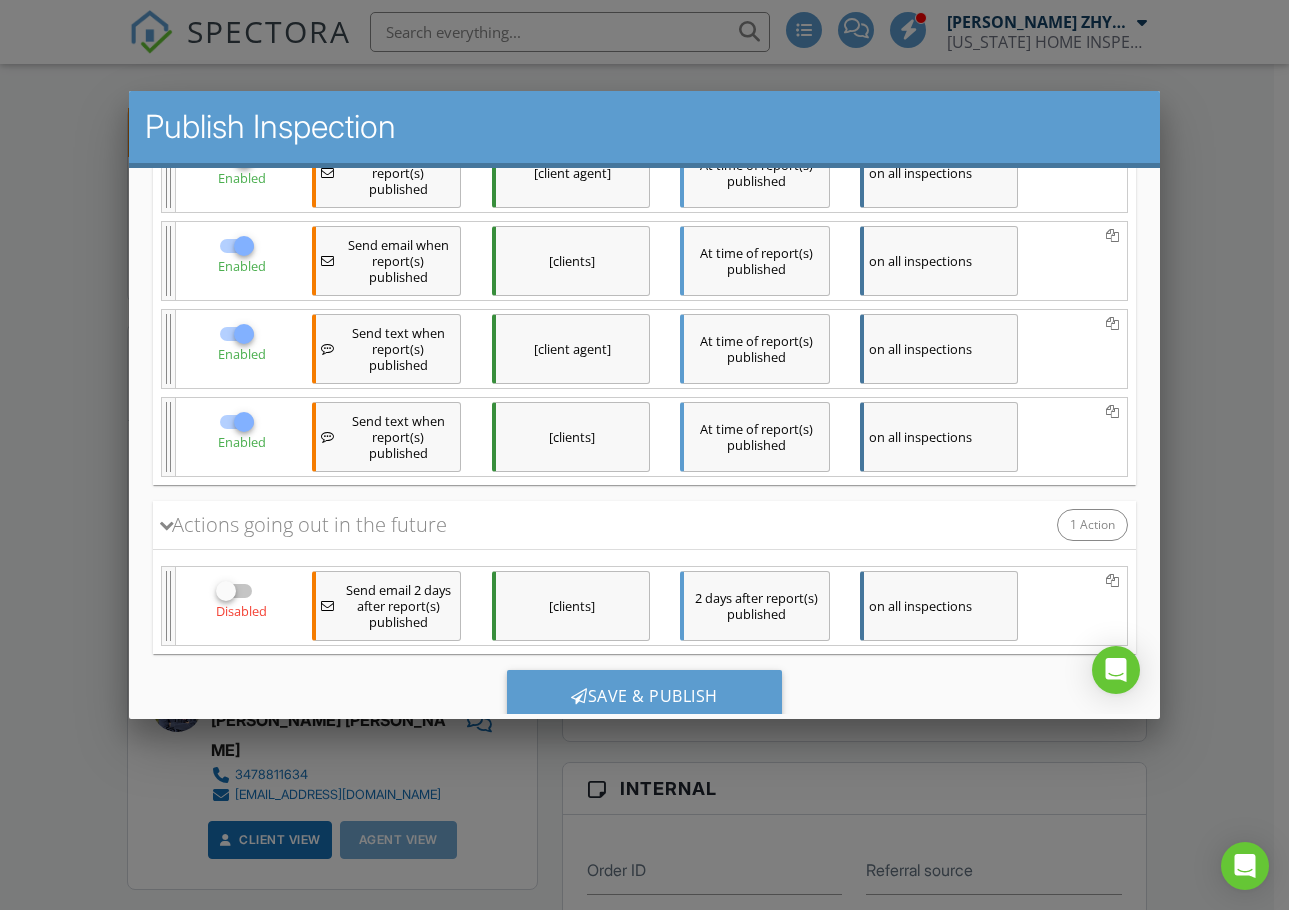 scroll, scrollTop: 385, scrollLeft: 0, axis: vertical 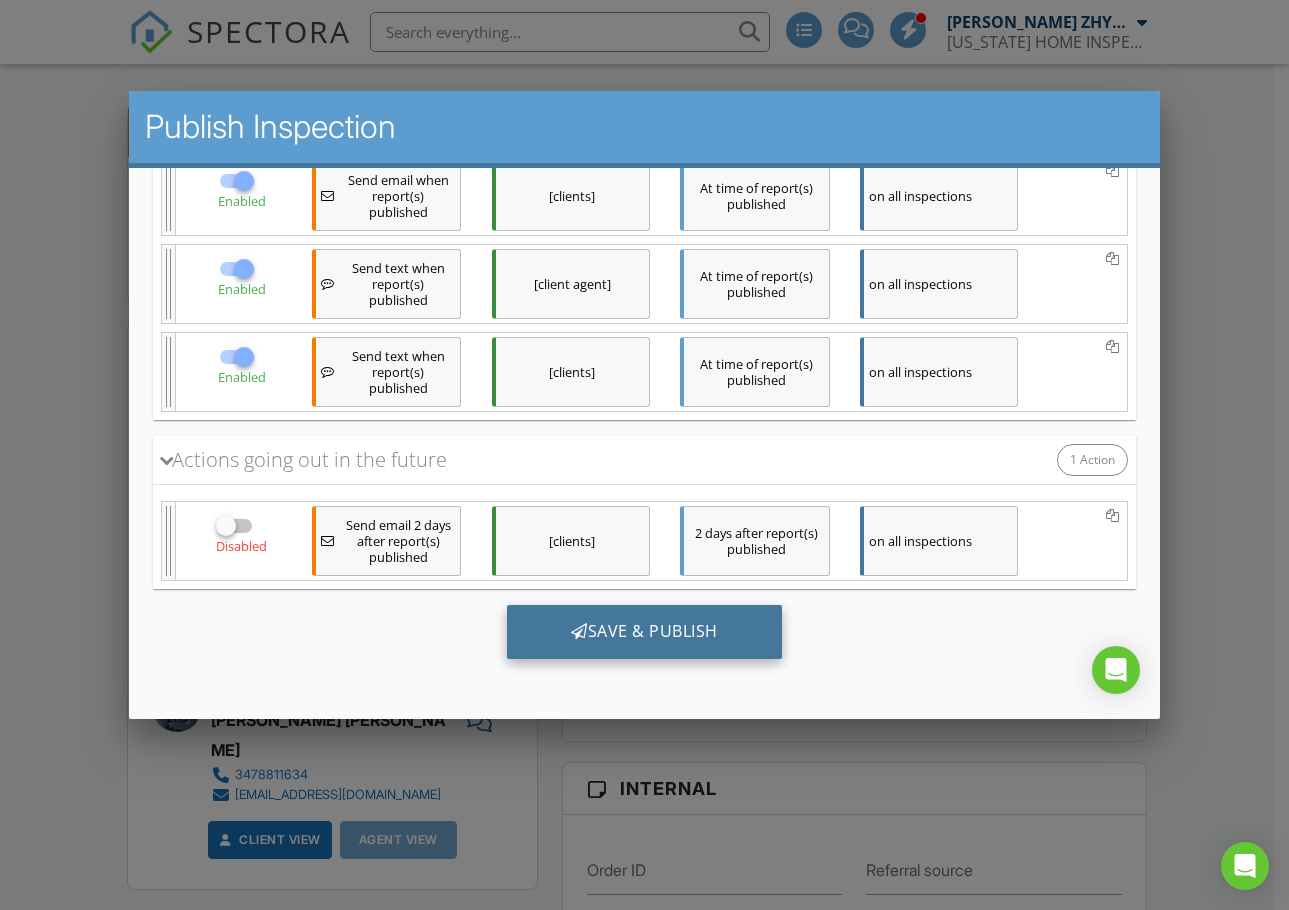 click on "Save & Publish" at bounding box center (643, 632) 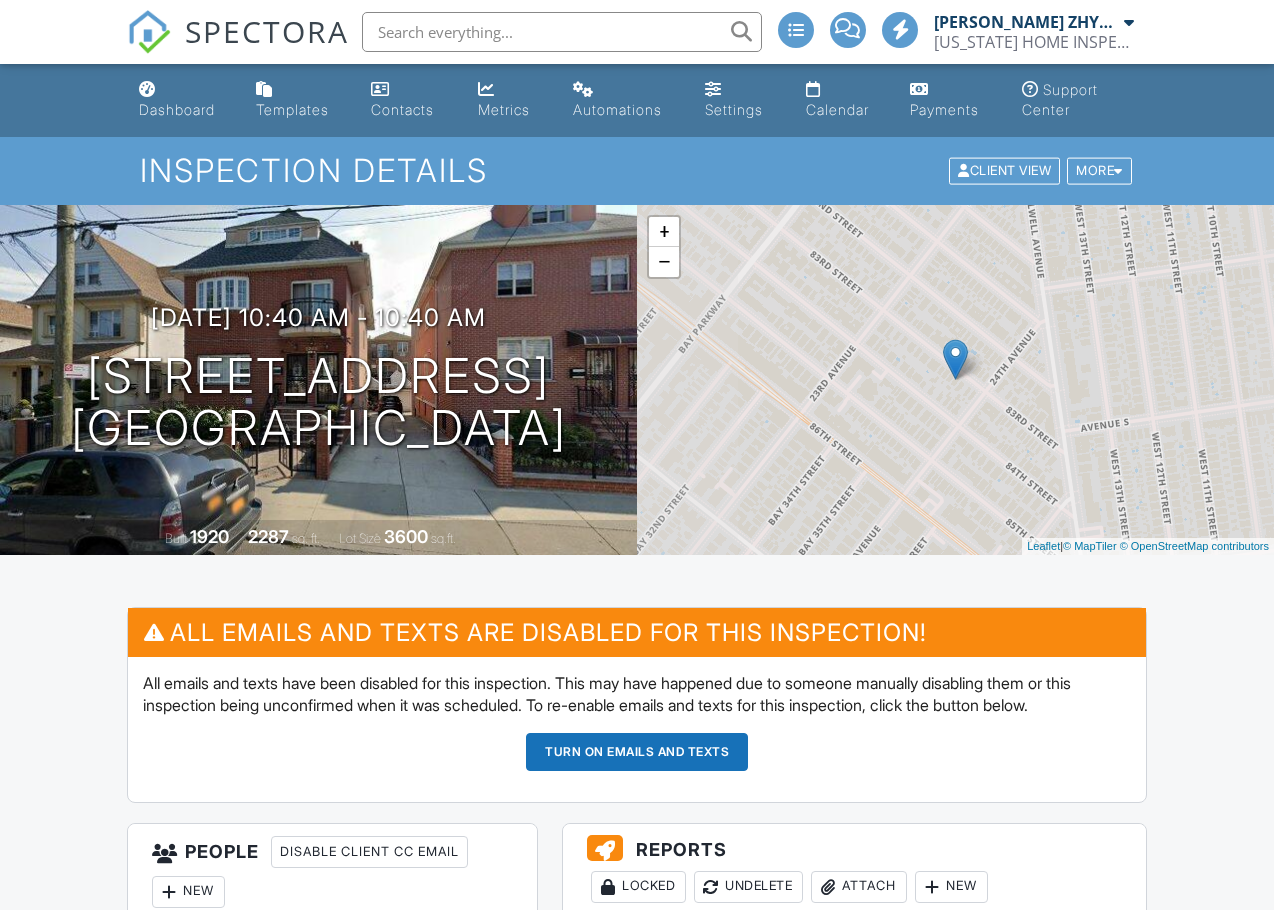scroll, scrollTop: 0, scrollLeft: 0, axis: both 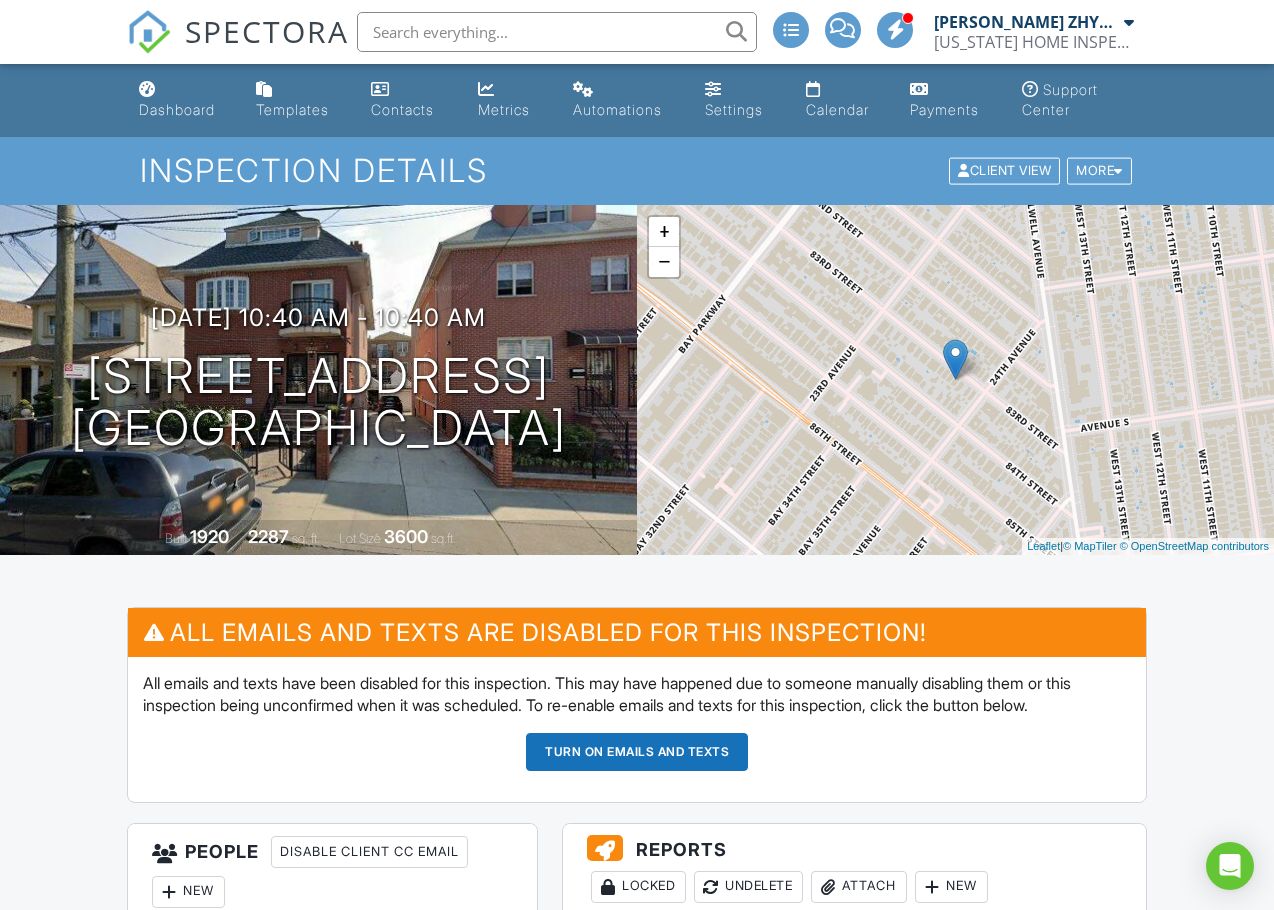 click on "Dashboard
Templates
Contacts
Metrics
Automations
Settings
Calendar
Payments
Support Center
Inspection Details
Client View
More
Property Details
Reschedule
Reorder / Copy
Share
Cancel
Delete
Print Order
Convert to V9
View Change Log
06/29/2025 10:40 am
- 10:40 am
2368 83rd St
BROOKLYN, NY 11214
Built
1920
2287
sq. ft.
Lot Size
3600
sq.ft.
+ − Leaflet  |  © MapTiler   © OpenStreetMap contributors
All emails and texts are disabled for this inspection!
All emails and texts have been disabled for this inspection. This may have happened due to someone manually disabling them or this inspection being unconfirmed when it was scheduled. To re-enable emails and texts for this inspection, click the button below." at bounding box center (637, 1968) 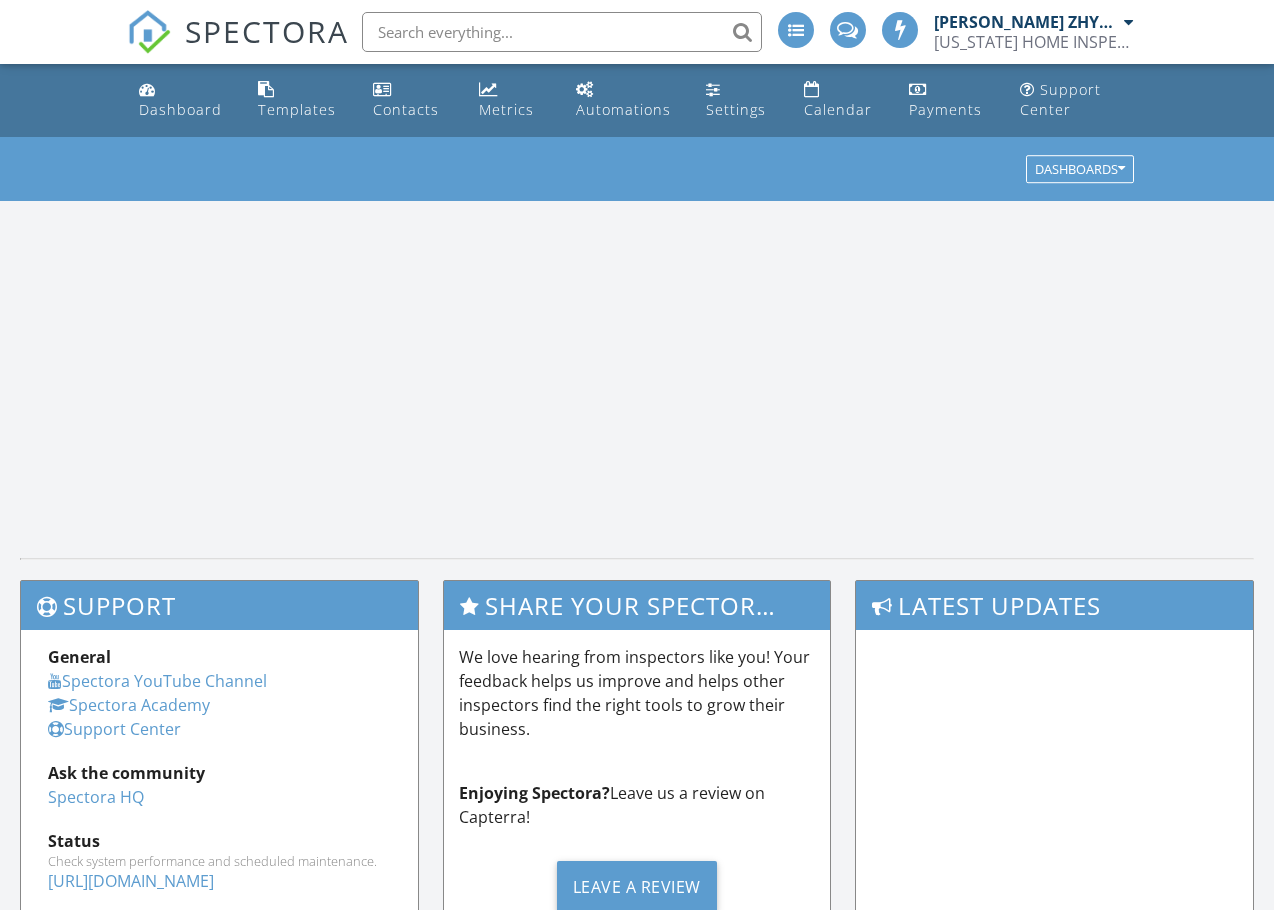 scroll, scrollTop: 0, scrollLeft: 0, axis: both 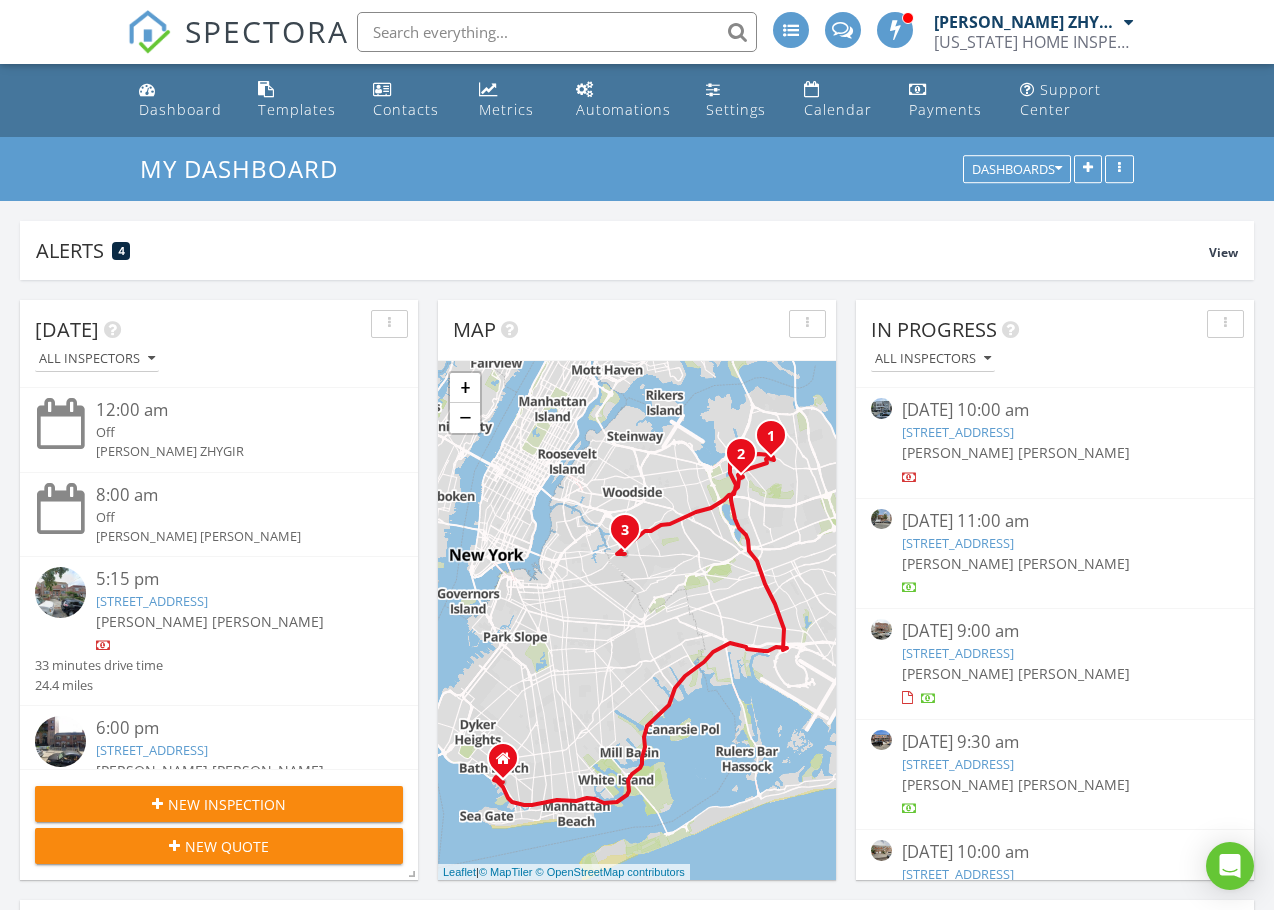 click on "930 40th St, BROOKLYN, NY 11219" at bounding box center (958, 432) 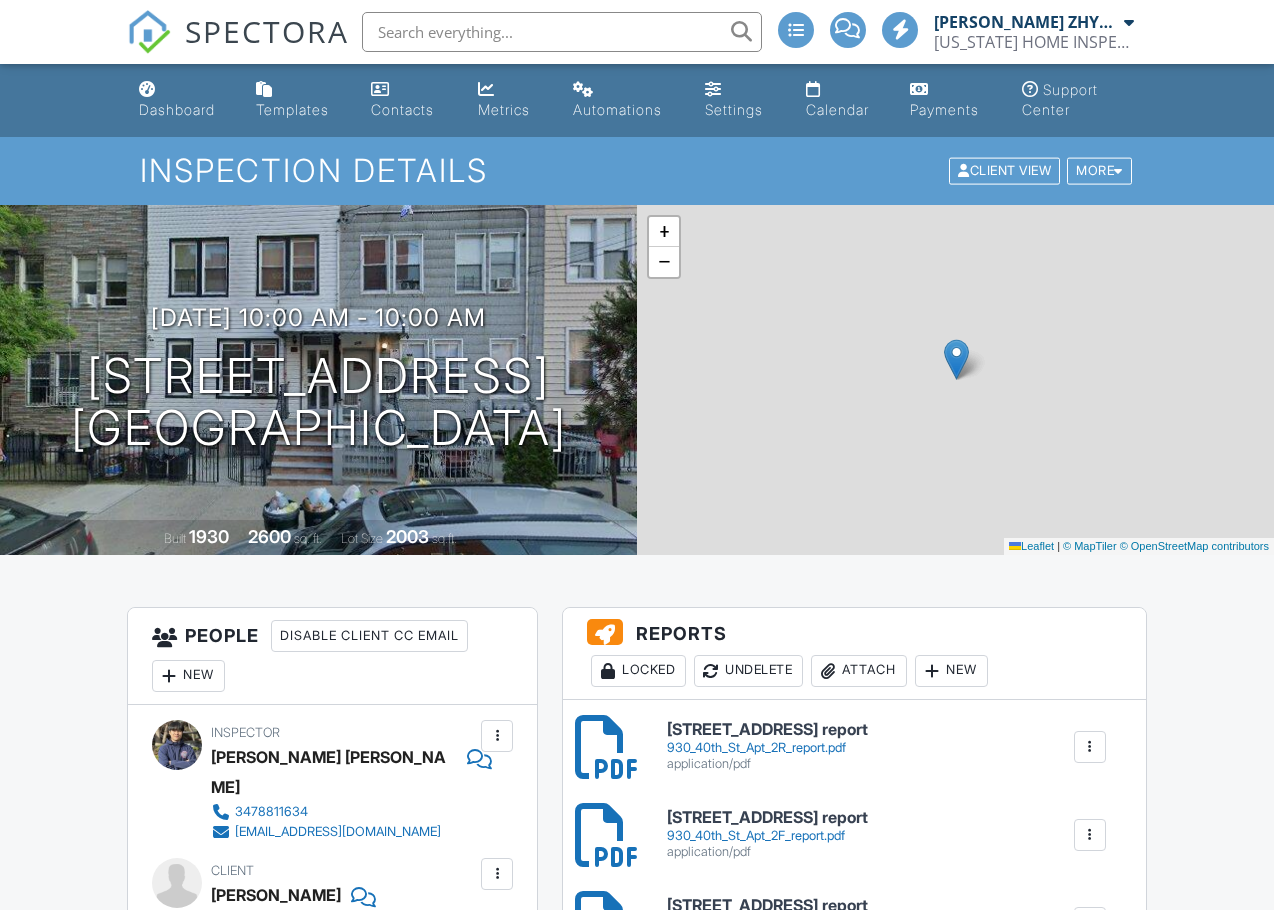 scroll, scrollTop: 0, scrollLeft: 0, axis: both 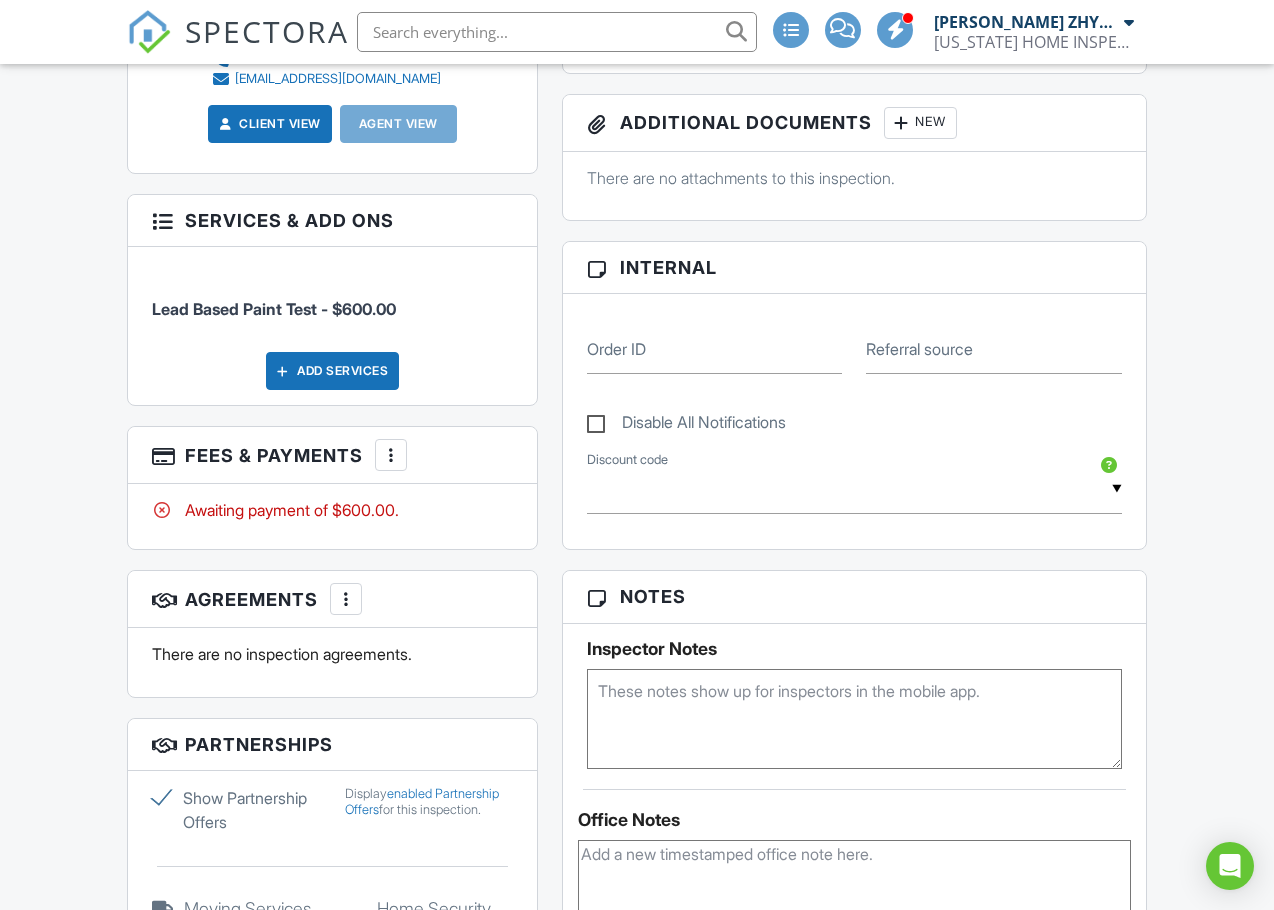 click on "People
Disable Client CC Email
New
Inspector
Client
Client's Agent
Listing Agent
Add Another Person
Inspector
[PERSON_NAME] [PERSON_NAME]
3478811634
[EMAIL_ADDRESS][DOMAIN_NAME]
Make Invisible
Mark As Requested
Remove
Update Client
First name
[PERSON_NAME]
Last name
[PERSON_NAME]
Email (required)
[EMAIL_ADDRESS][DOMAIN_NAME]
CC Email
Phone
[PHONE_NUMBER]
Tags
Internal notes visible only to the company
Private notes visible only to company admins
Cancel
Save
Confirm client deletion
This will remove the client from this inspection. All email reminders and follow-ups will be removed as well. Note that this is only an option before publishing a report.
Cancel
Remove Client
Client" at bounding box center (332, 504) 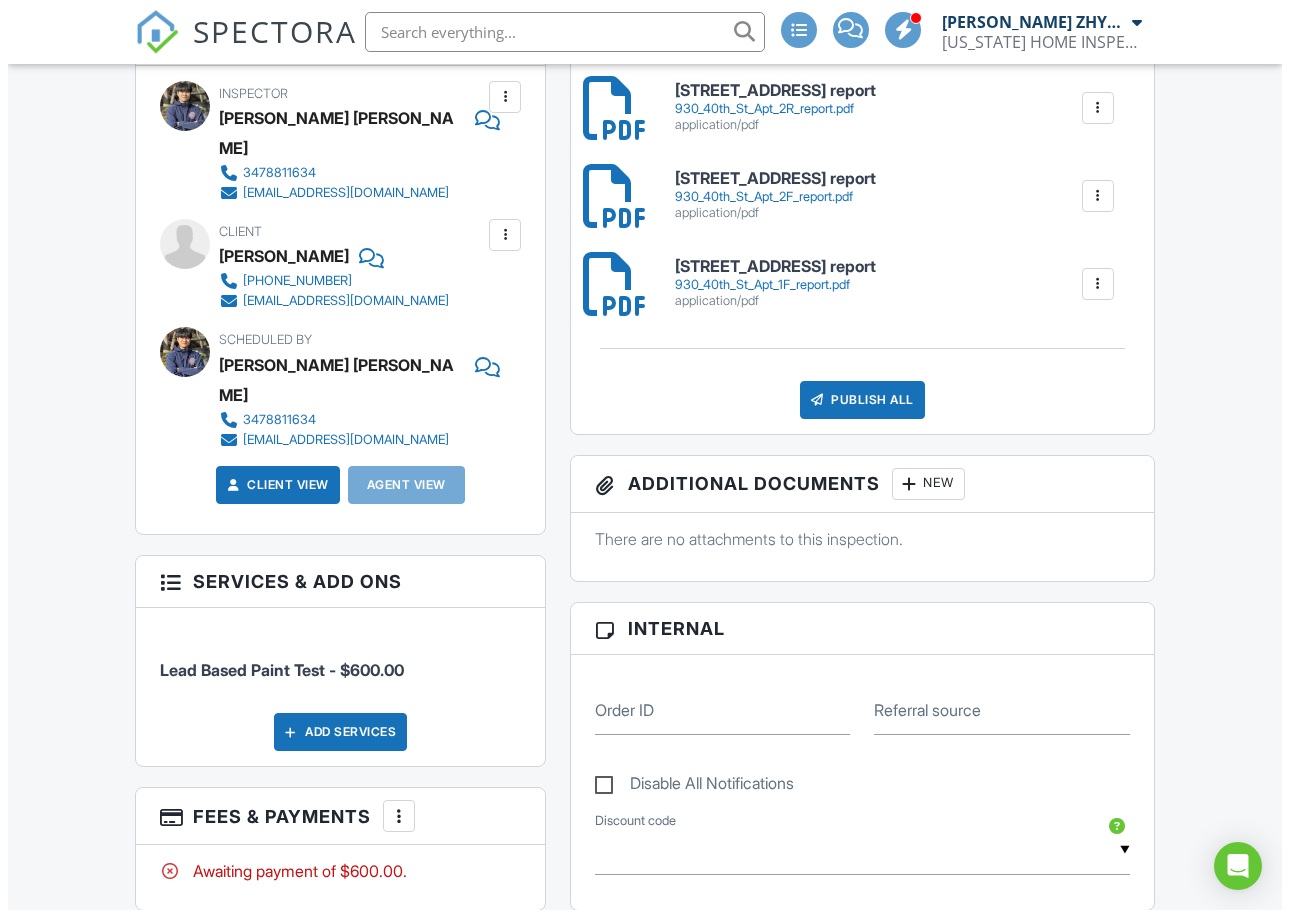 scroll, scrollTop: 500, scrollLeft: 0, axis: vertical 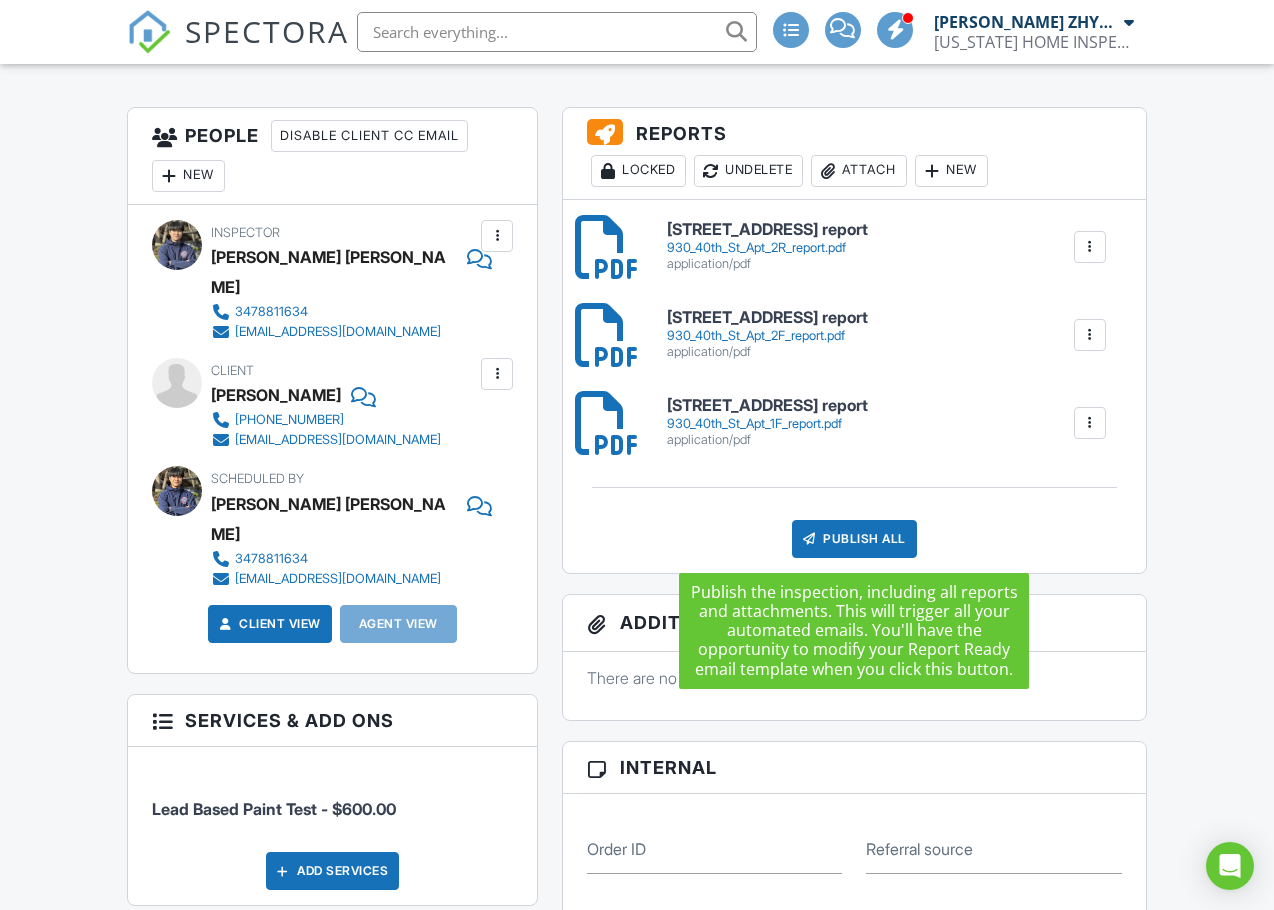 click on "Publish All" at bounding box center [854, 539] 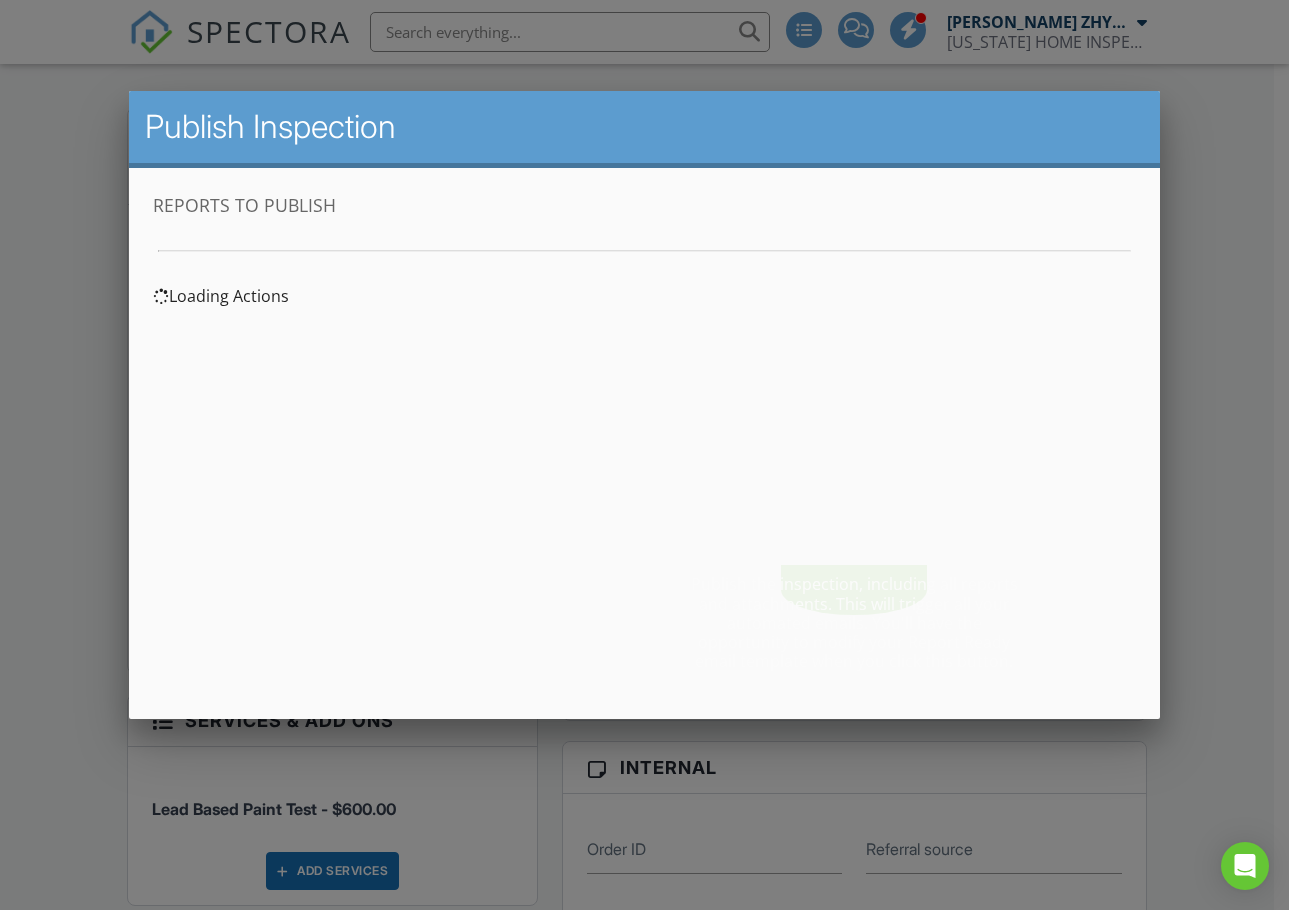scroll, scrollTop: 0, scrollLeft: 0, axis: both 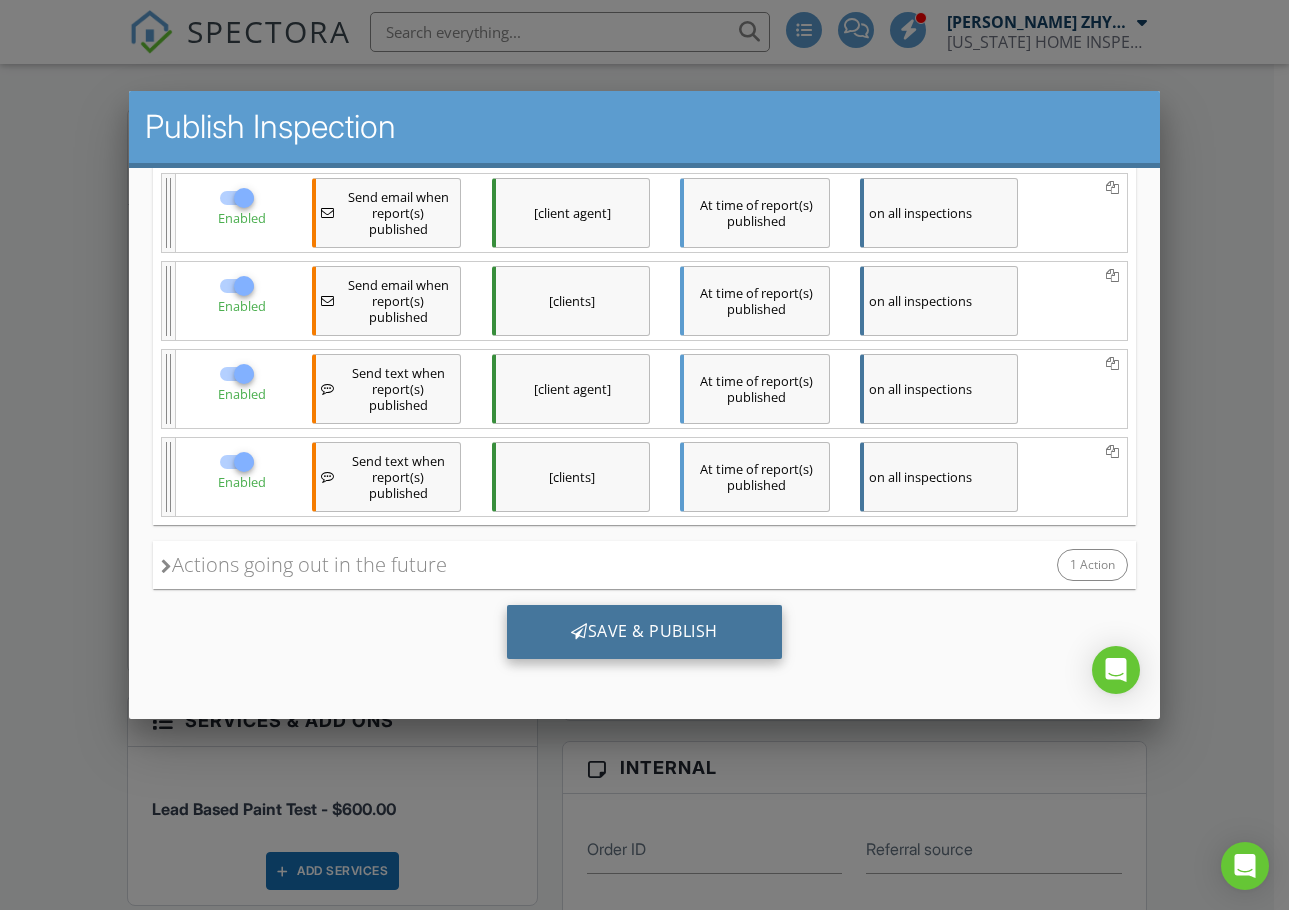 click on "Save & Publish" at bounding box center [643, 632] 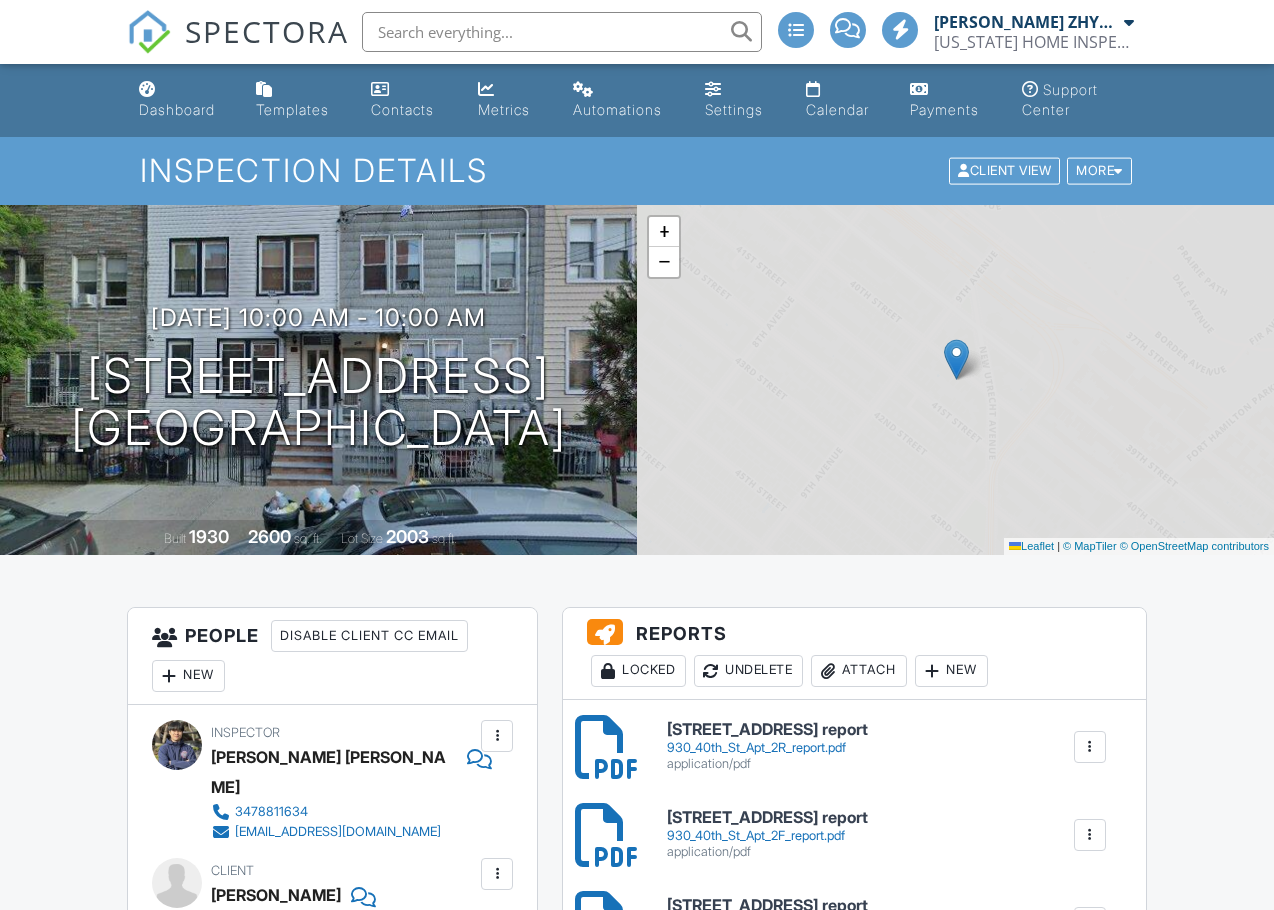scroll, scrollTop: 0, scrollLeft: 0, axis: both 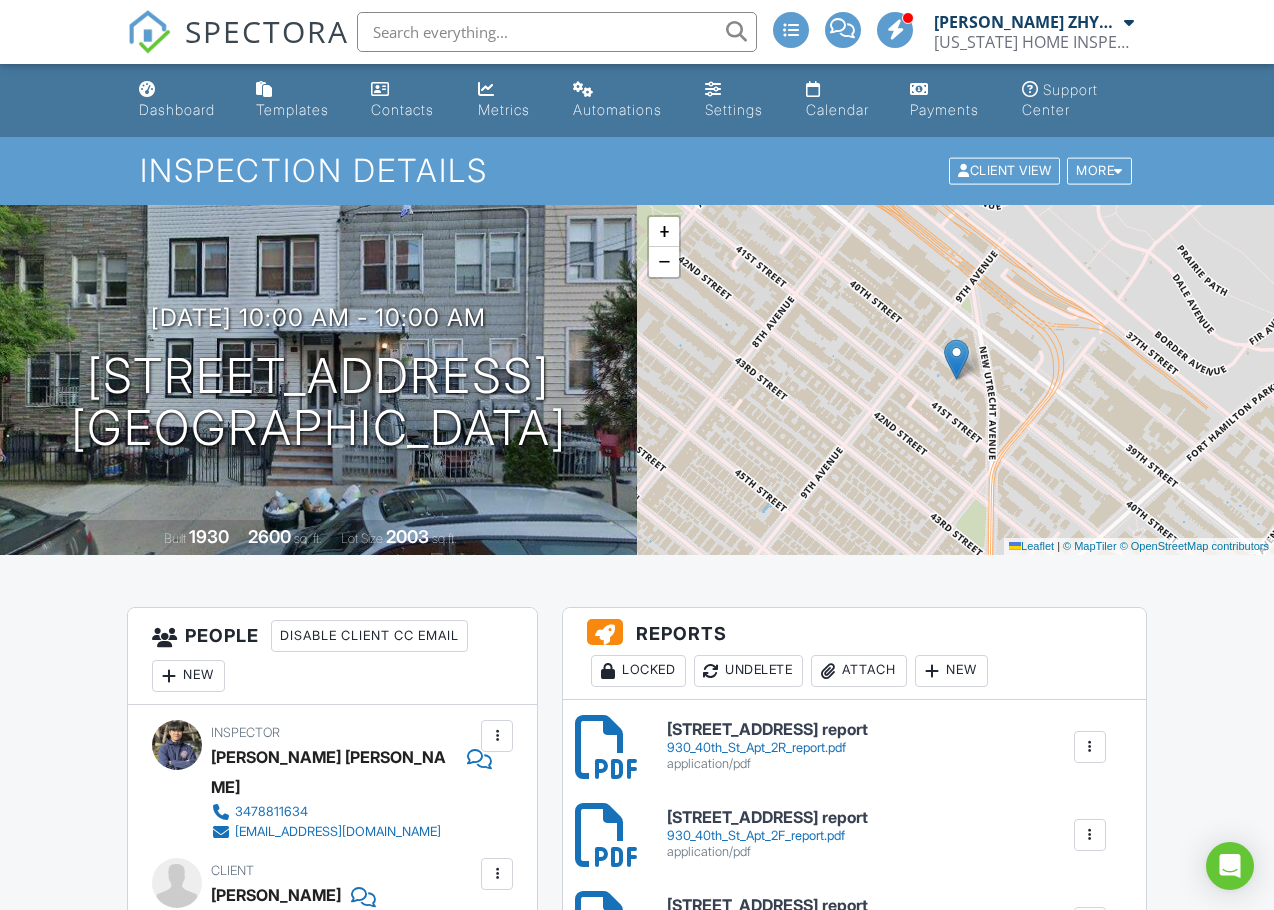 click on "All emails and texts are disabled for this inspection!
All emails and texts have been disabled for this inspection. This may have happened due to someone manually disabling them or this inspection being unconfirmed when it was scheduled. To re-enable emails and texts for this inspection, click the button below.
Turn on emails and texts
Reports
Locked
Undelete
Attach
New
930 40th St Apt 2R report
930_40th_St_Apt_2R_report.pdf
application/pdf
Delete
930 40th St Apt 2F report
930_40th_St_Apt_2F_report.pdf
application/pdf
Delete
930 40th St Apt 1F report
930_40th_St_Apt_1F_report.pdf
application/pdf
Delete
Published at 07/12/2025  9:54 AM
Resend Email/Text
Additional Documents
New
There are no attachments to this inspection.
Internal
Order ID" at bounding box center [636, 2225] 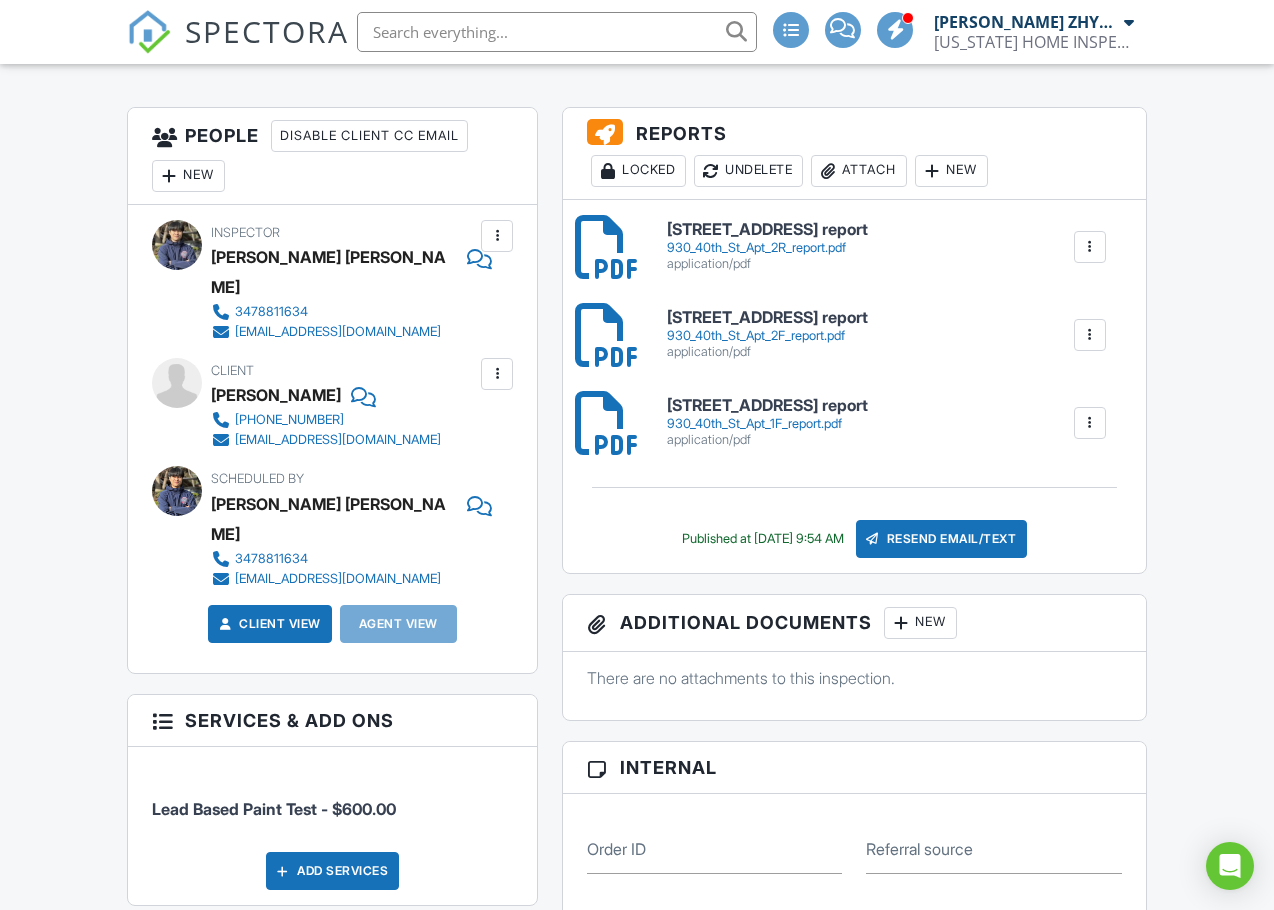 scroll, scrollTop: 667, scrollLeft: 0, axis: vertical 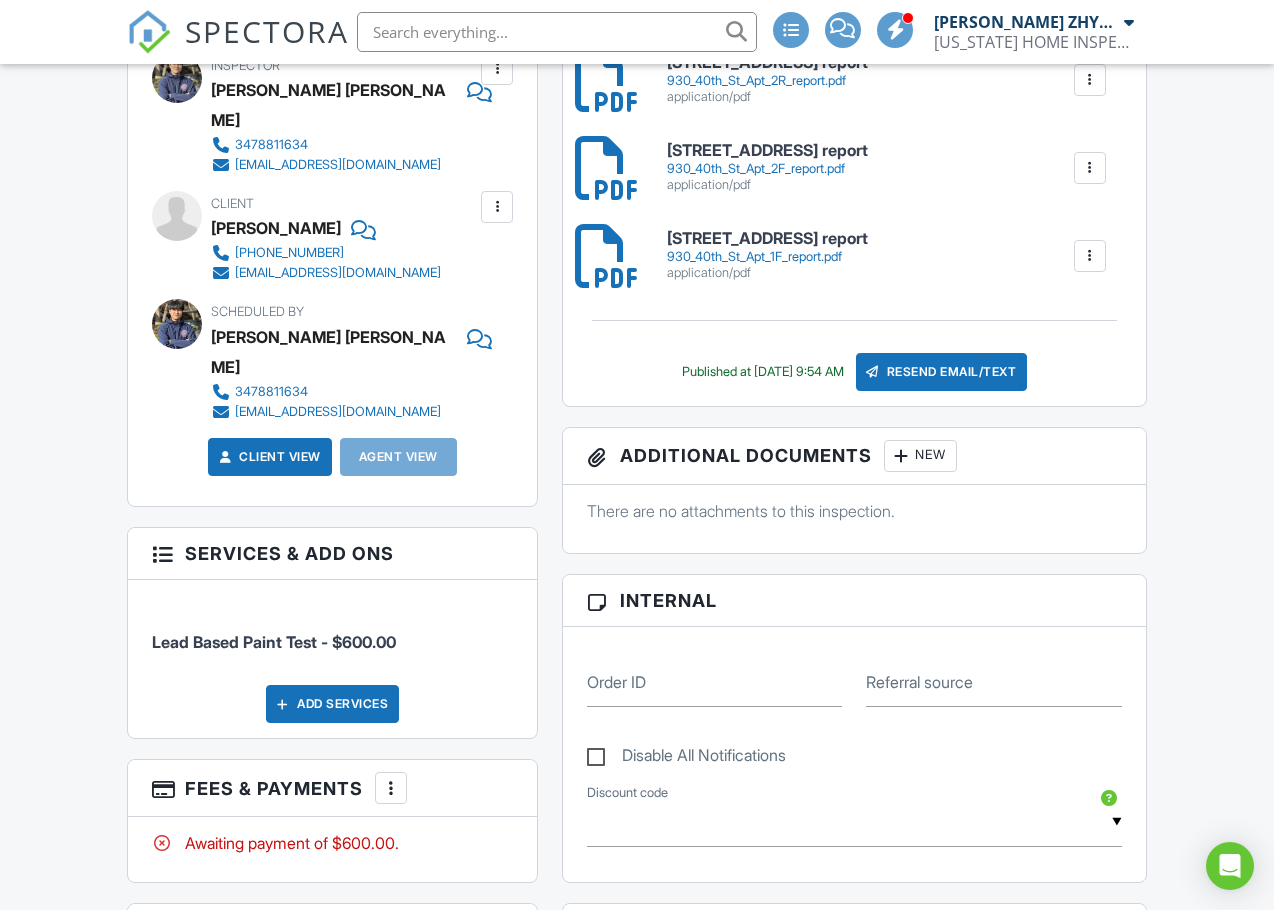 click on "Reports
Locked
Undelete
Attach
New
930 40th St Apt 2R report
930_40th_St_Apt_2R_report.pdf
application/pdf
Delete
930 40th St Apt 2F report
930_40th_St_Apt_2F_report.pdf
application/pdf
Delete
930 40th St Apt 1F report
930_40th_St_Apt_1F_report.pdf
application/pdf
Delete
Published at 07/12/2025  9:54 AM
Resend Email/Text
Additional Documents
New
There are no attachments to this inspection.
Internal
Order ID
Referral source
Disable All Notifications
▼ Special Discount - $100.00 off - Special Discount NEWCOUPON - $50.00 off - Special Discount
Special Discount - $100.00 off - Special Discount
NEWCOUPON - $50.00 off - Special Discount
Discount code
Notes
Inspector Notes
Office Notes
Add Note" at bounding box center (854, 946) 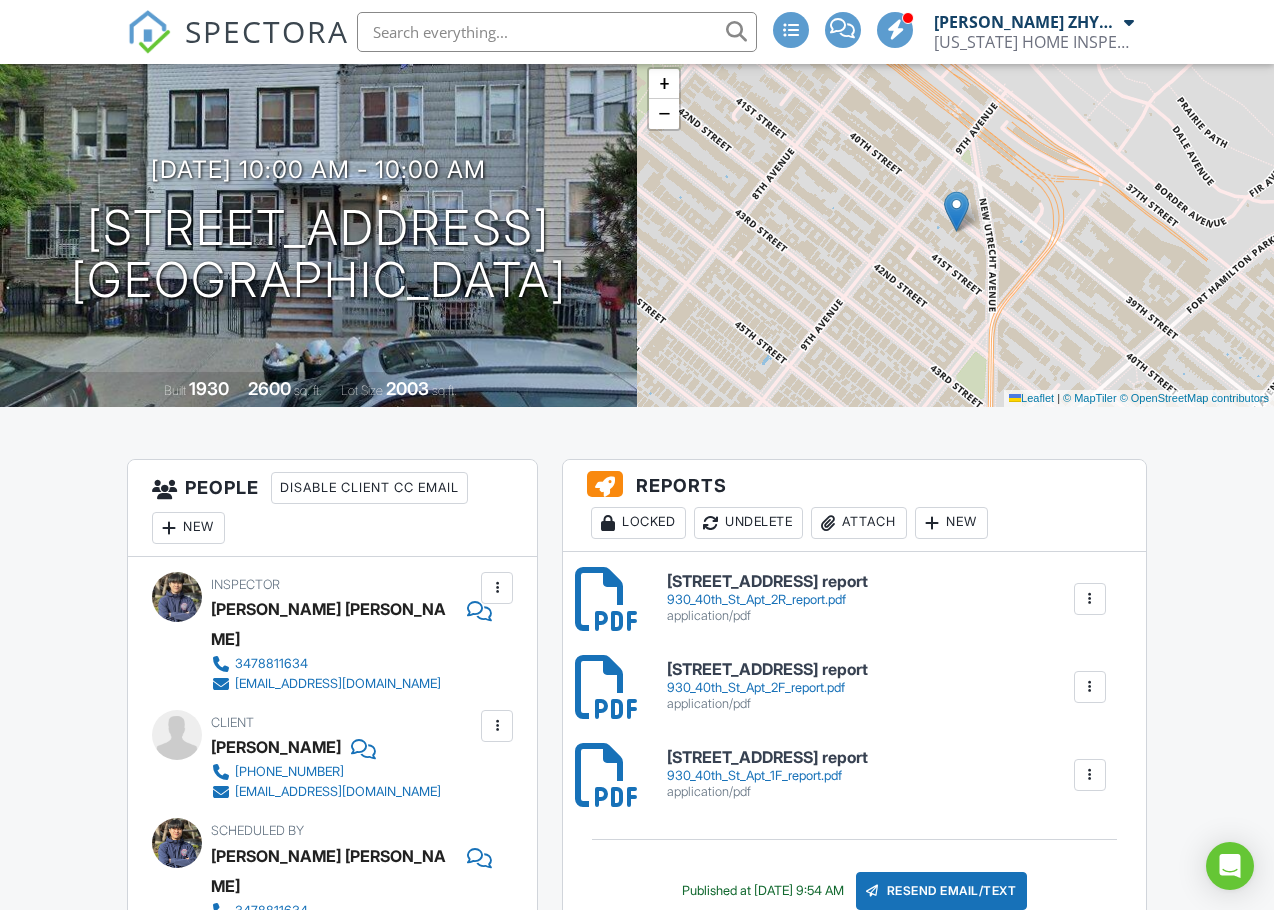 scroll, scrollTop: 126, scrollLeft: 0, axis: vertical 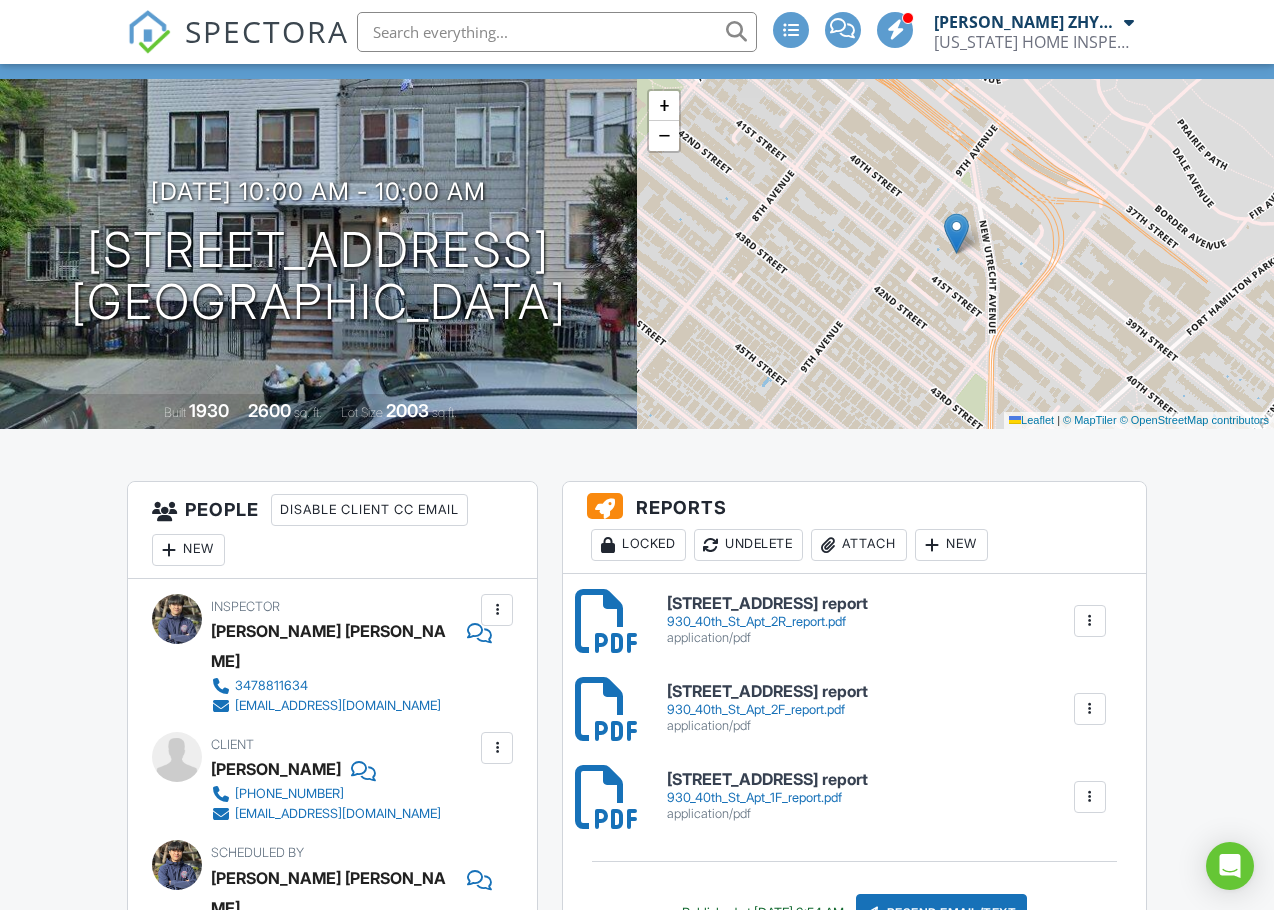 click at bounding box center (149, 32) 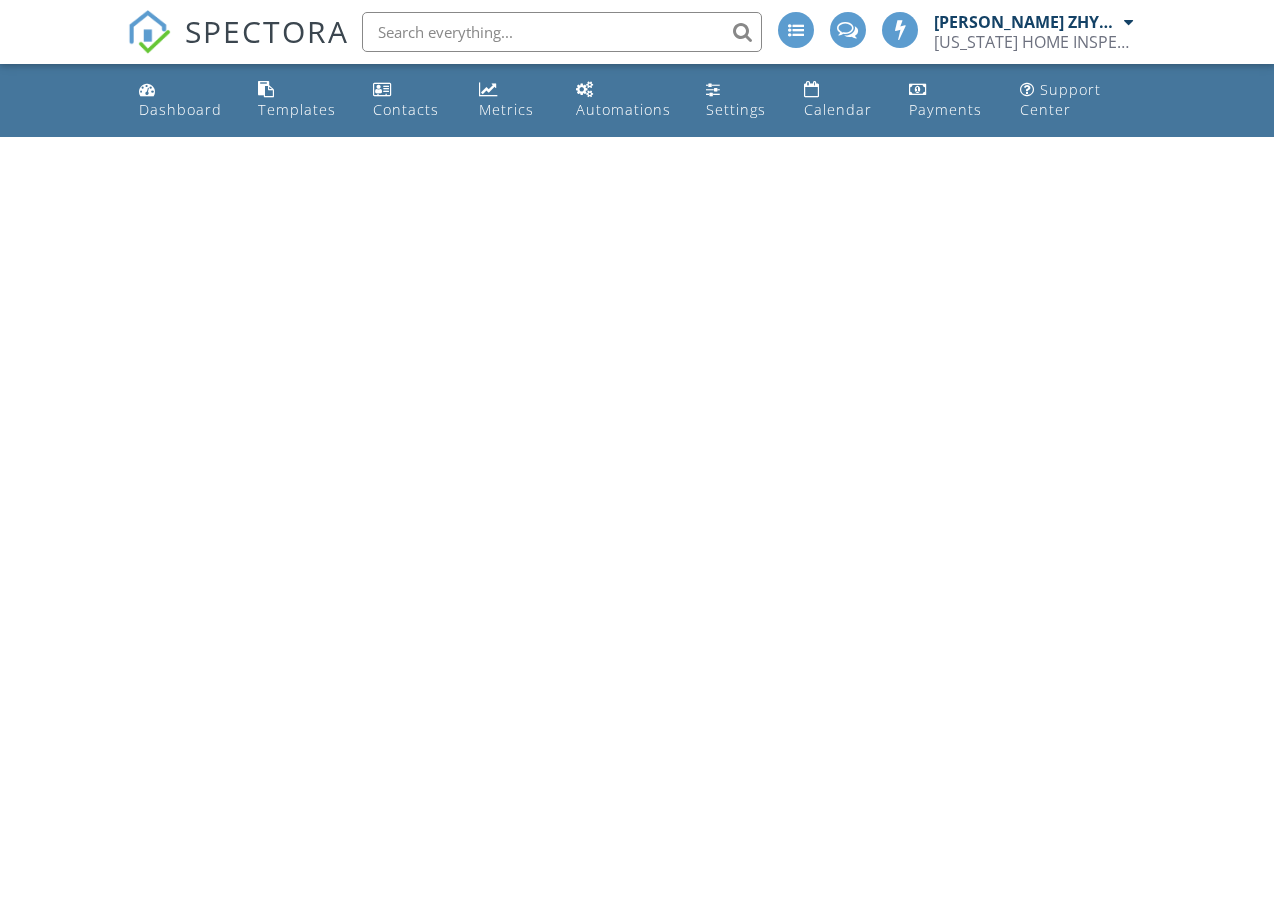 scroll, scrollTop: 0, scrollLeft: 0, axis: both 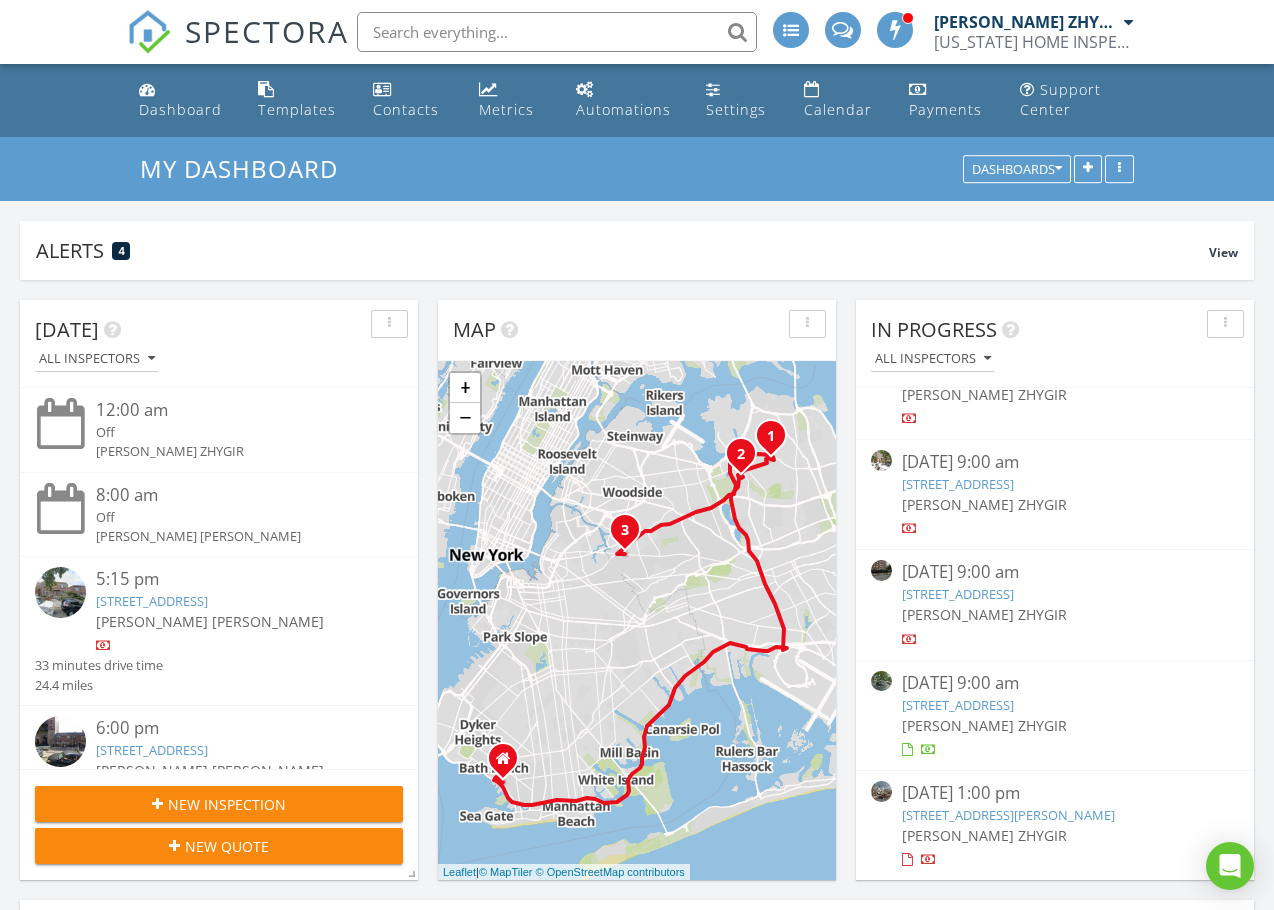 click on "[STREET_ADDRESS]" at bounding box center [958, 705] 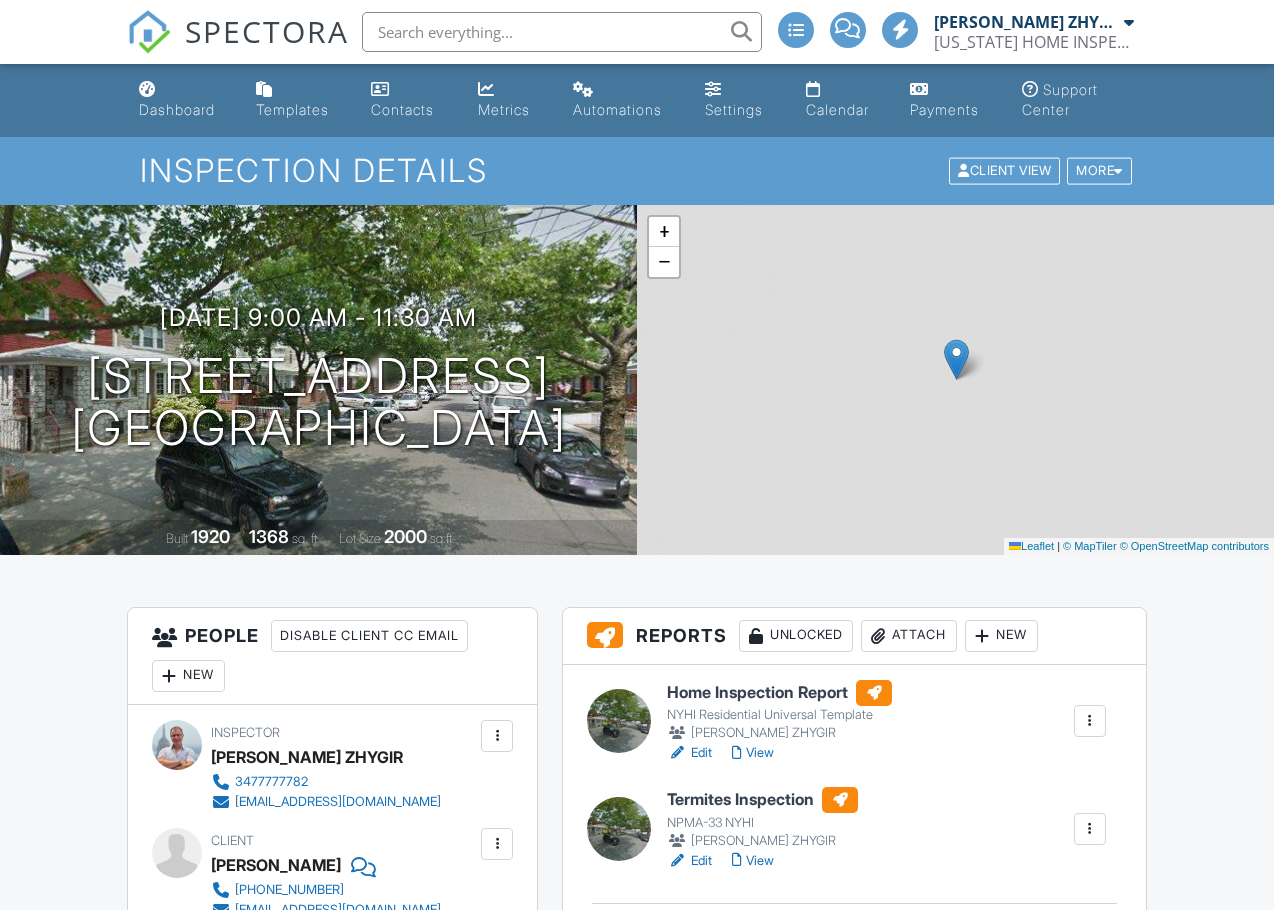 scroll, scrollTop: 0, scrollLeft: 0, axis: both 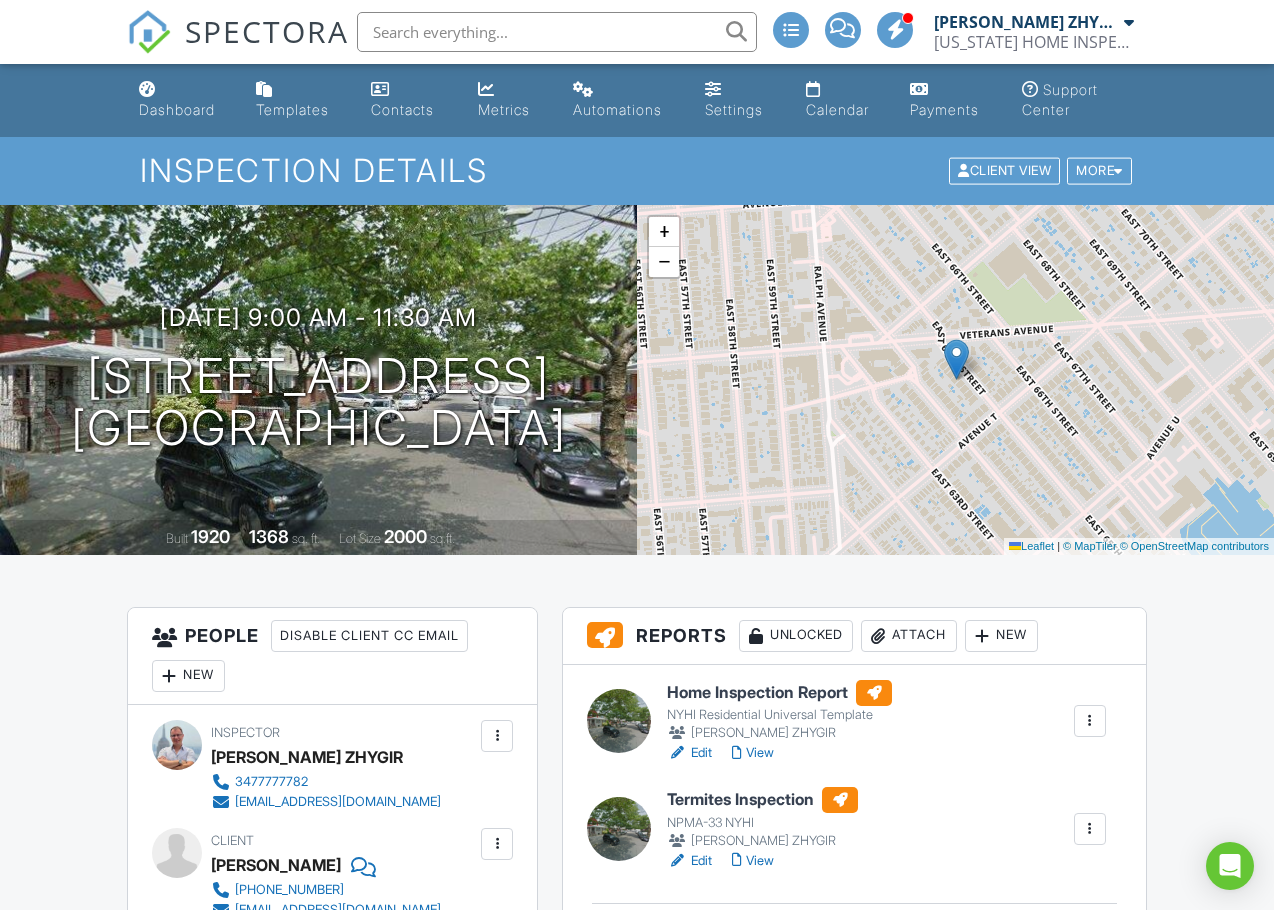 click on "All emails and texts are disabled for this inspection!
All emails and texts have been disabled for this inspection. This may have happened due to someone manually disabling them or this inspection being unconfirmed when it was scheduled. To re-enable emails and texts for this inspection, click the button below.
Turn on emails and texts
Reports
Unlocked
Attach
New
Home Inspection Report
NYHI Residential Universal Template
[PERSON_NAME] ZHYGIR
Edit
View
Quick Publish
Assign Inspectors
Copy
[GEOGRAPHIC_DATA]
Termites Inspection
NPMA-33 NYHI
[PERSON_NAME] ZHYGIR
Edit
View
Quick Publish
Assign Inspectors
Copy
[GEOGRAPHIC_DATA]
Publish All
Checking report completion
Publish report?
don't know where that is?
Cancel
Publish" at bounding box center (636, 2294) 